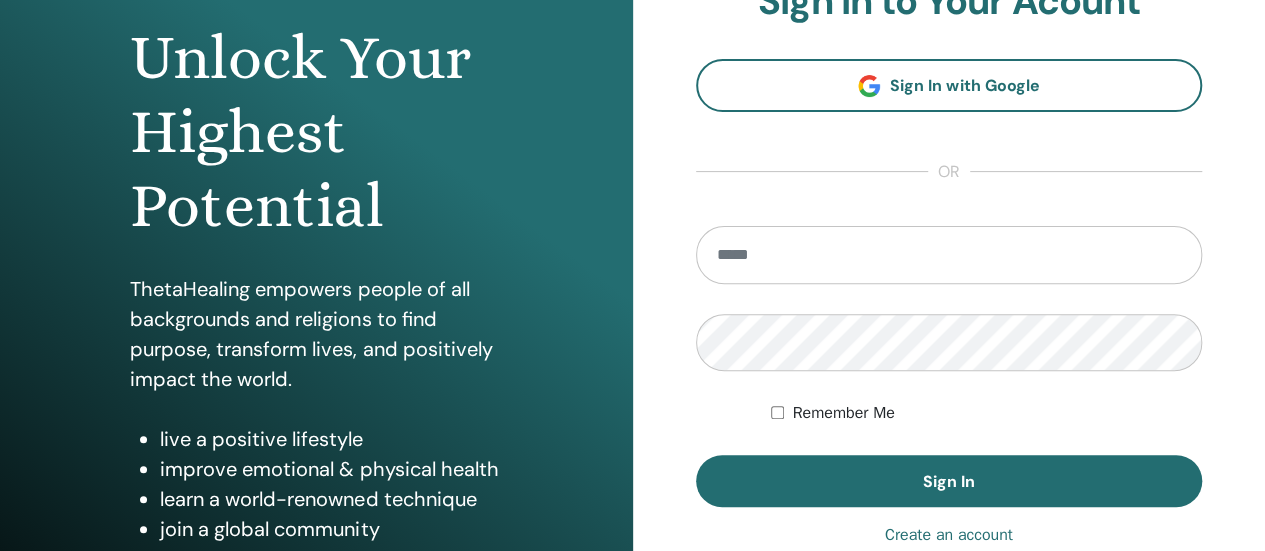 scroll, scrollTop: 200, scrollLeft: 0, axis: vertical 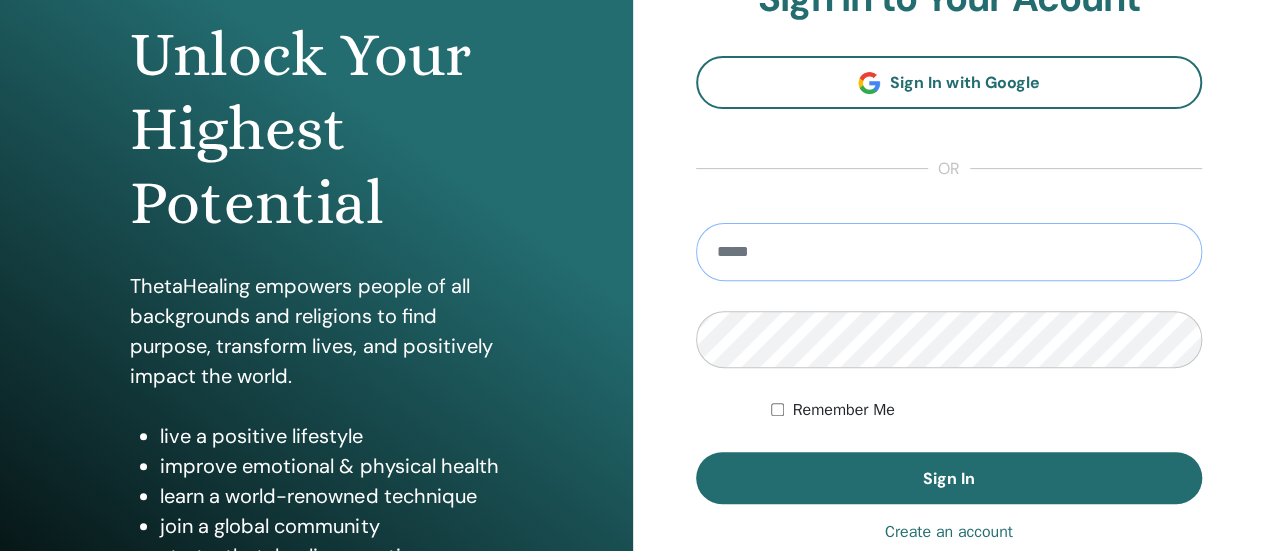 type on "**********" 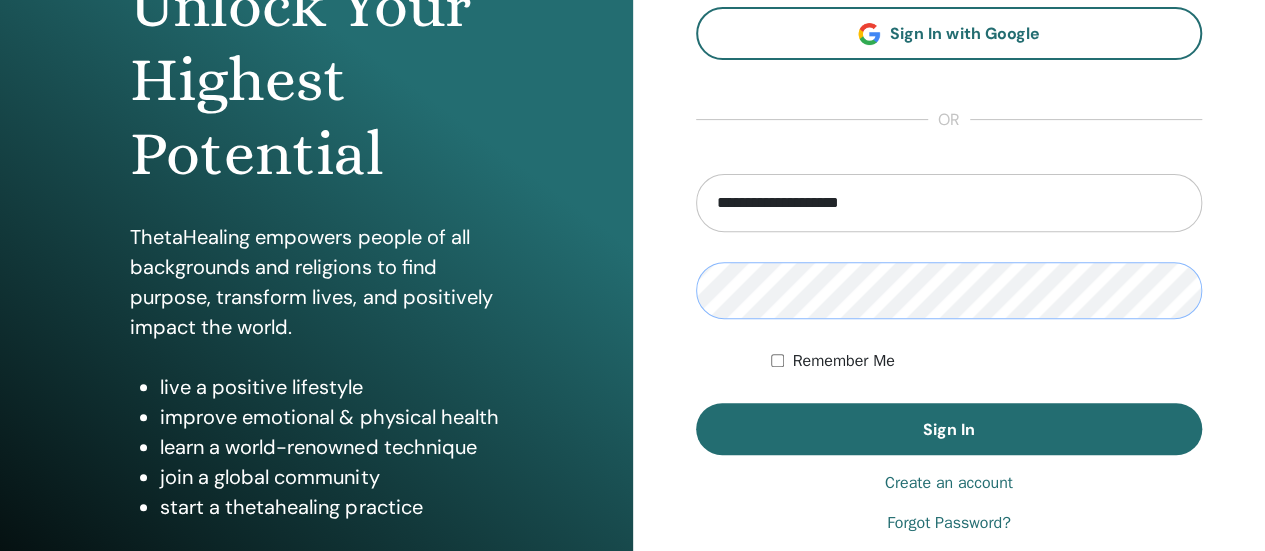 scroll, scrollTop: 400, scrollLeft: 0, axis: vertical 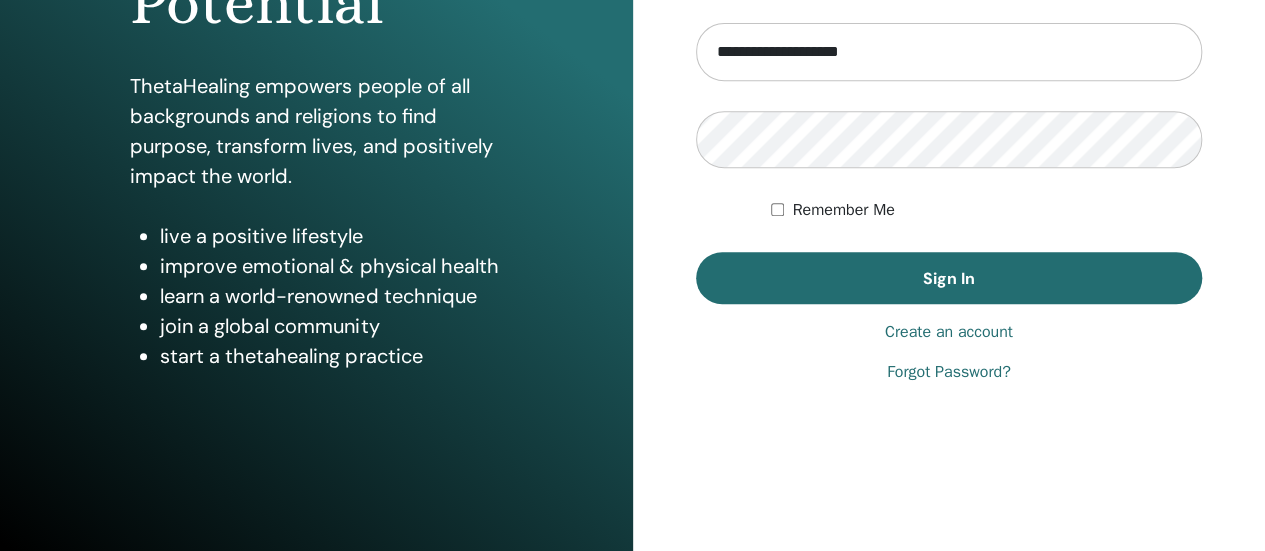 click on "**********" at bounding box center (949, 80) 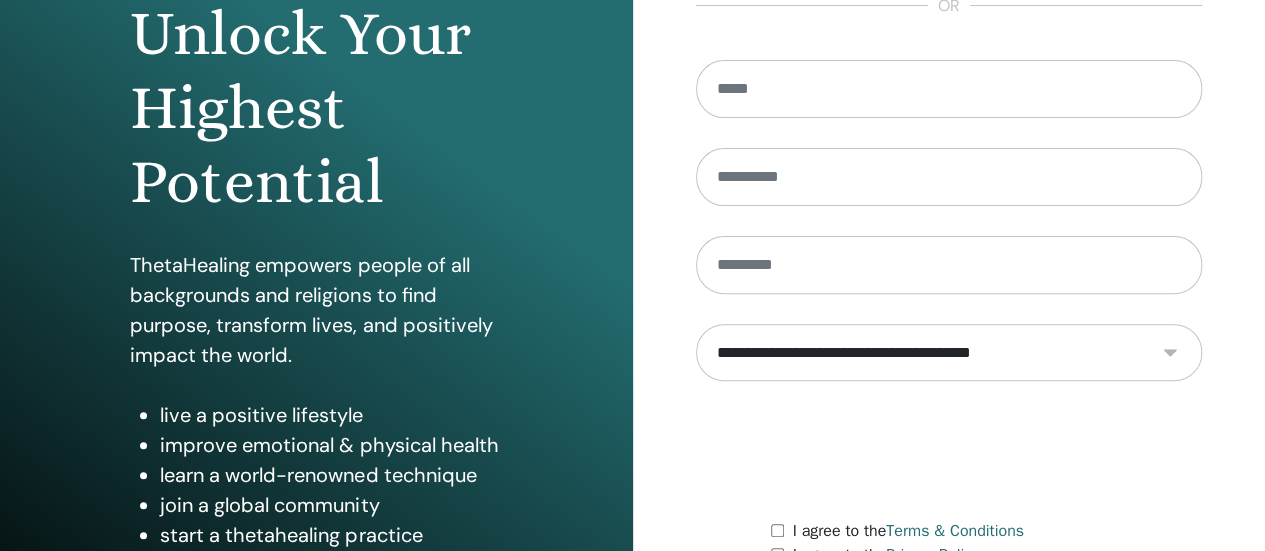 scroll, scrollTop: 408, scrollLeft: 0, axis: vertical 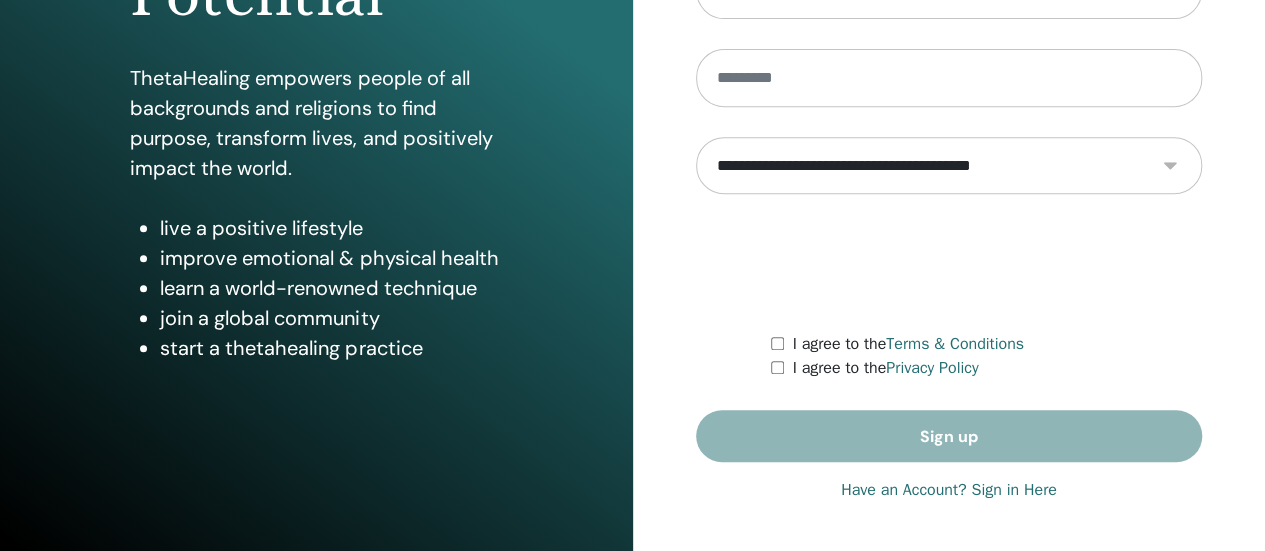 click on "Have an Account? Sign in Here" at bounding box center [949, 490] 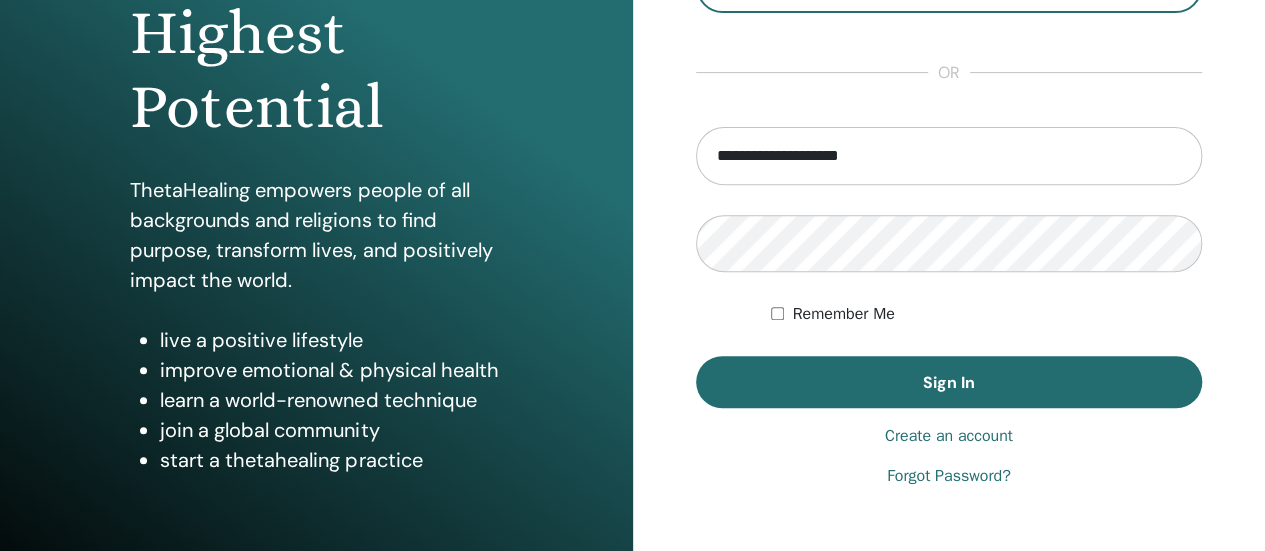 scroll, scrollTop: 300, scrollLeft: 0, axis: vertical 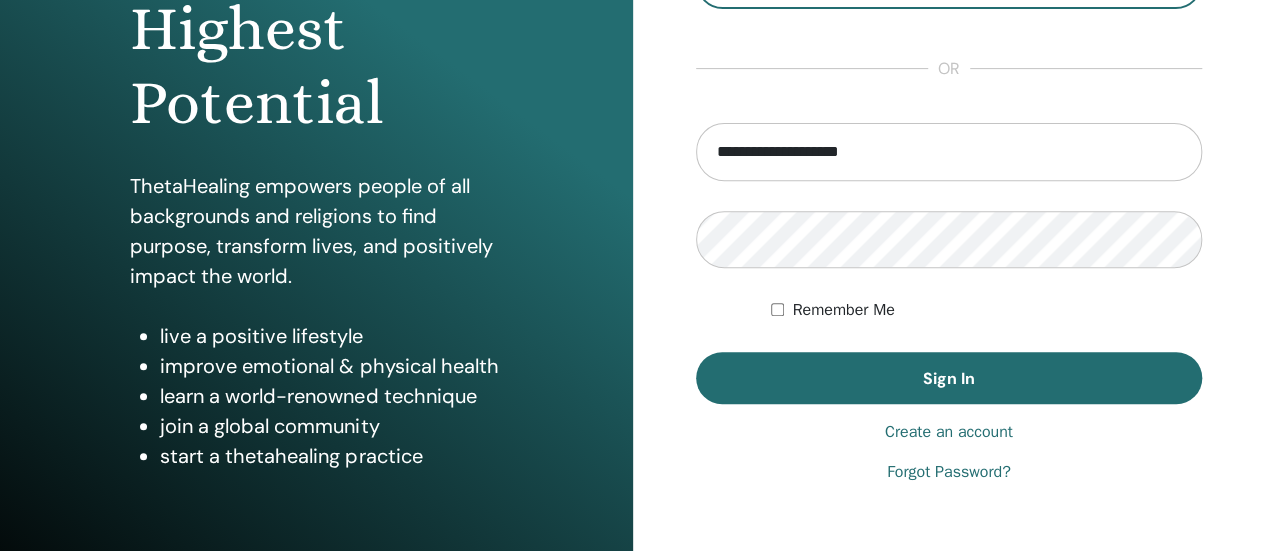 click on "Remember Me" at bounding box center (843, 310) 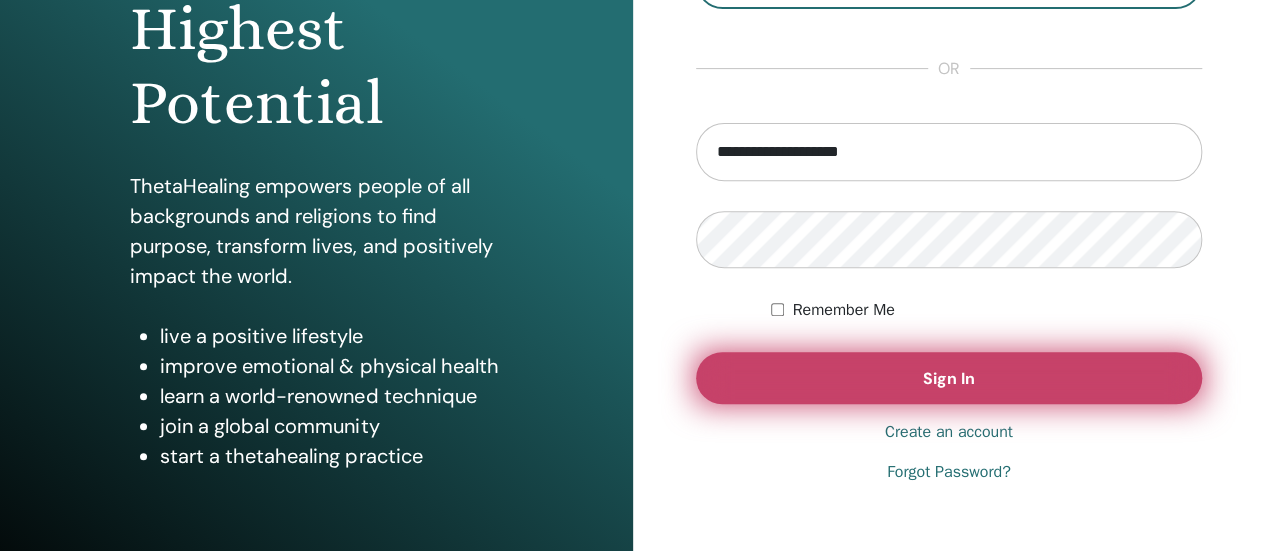 click on "Sign In" at bounding box center (949, 378) 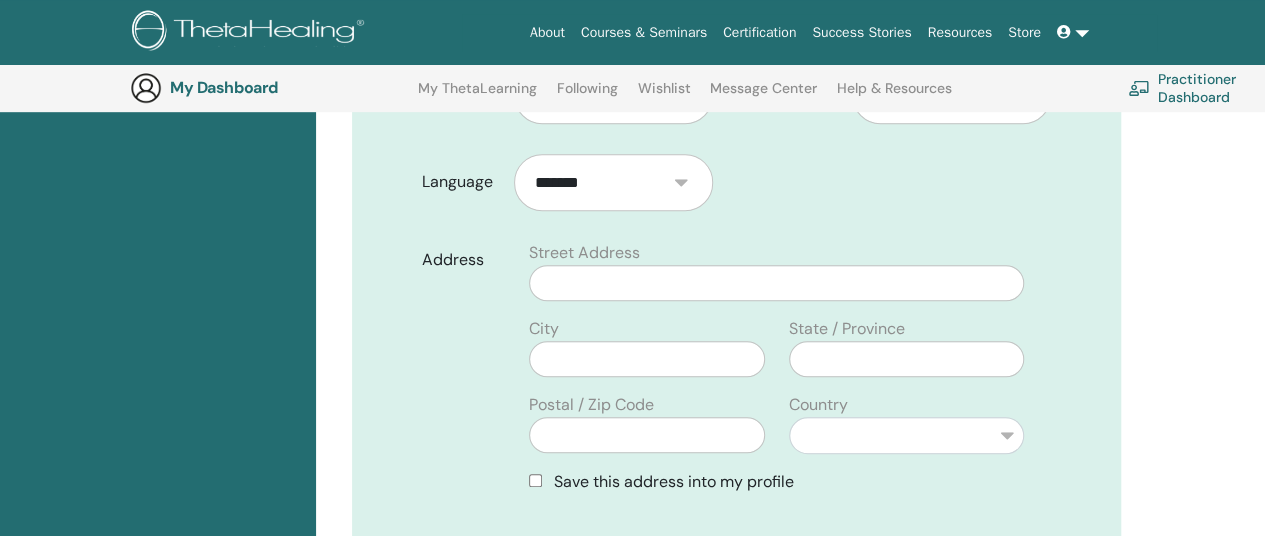 scroll, scrollTop: 748, scrollLeft: 0, axis: vertical 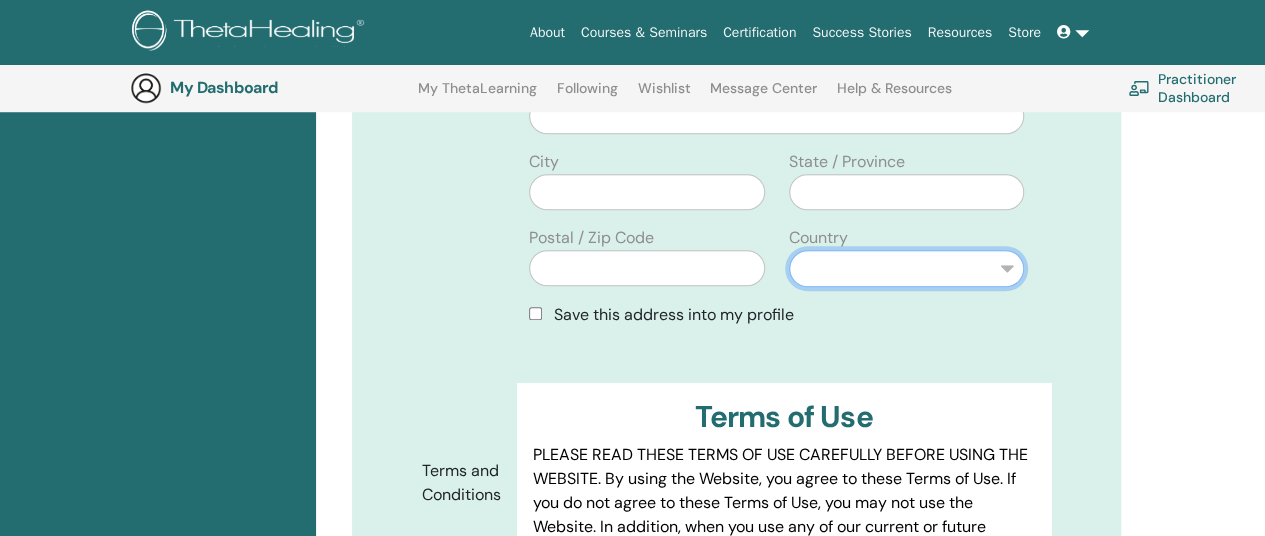 click on "**********" at bounding box center (906, 268) 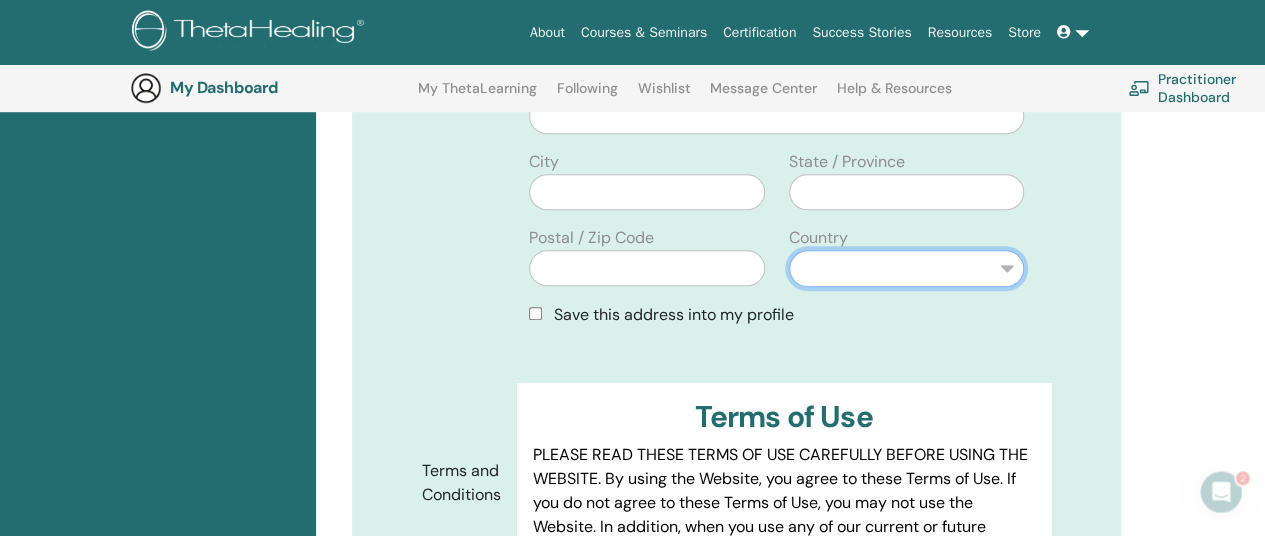 scroll, scrollTop: 0, scrollLeft: 0, axis: both 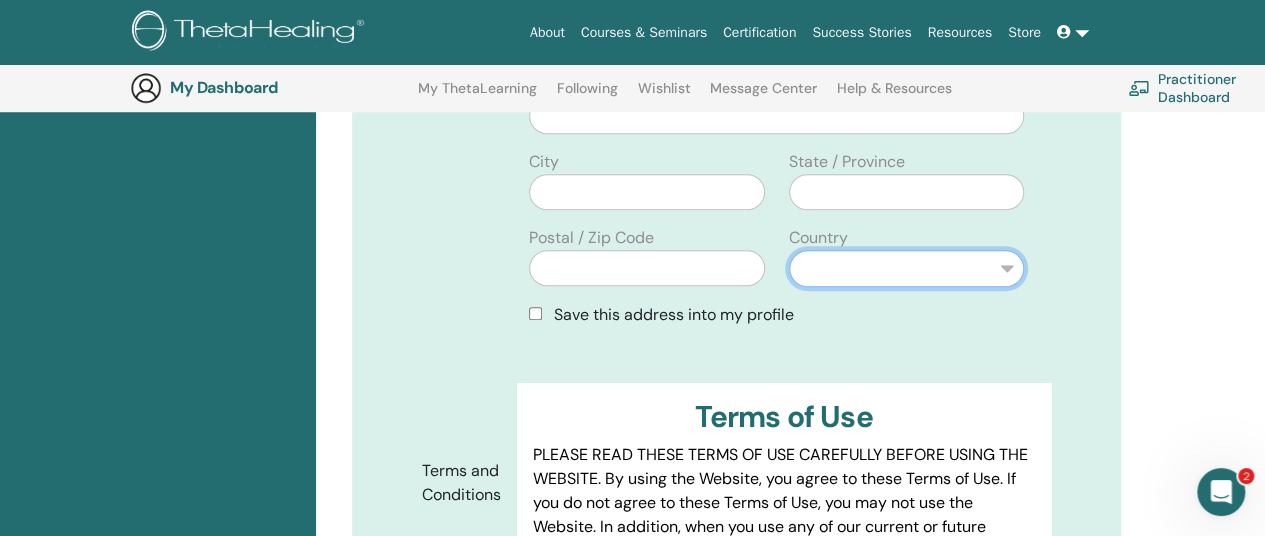 select on "**" 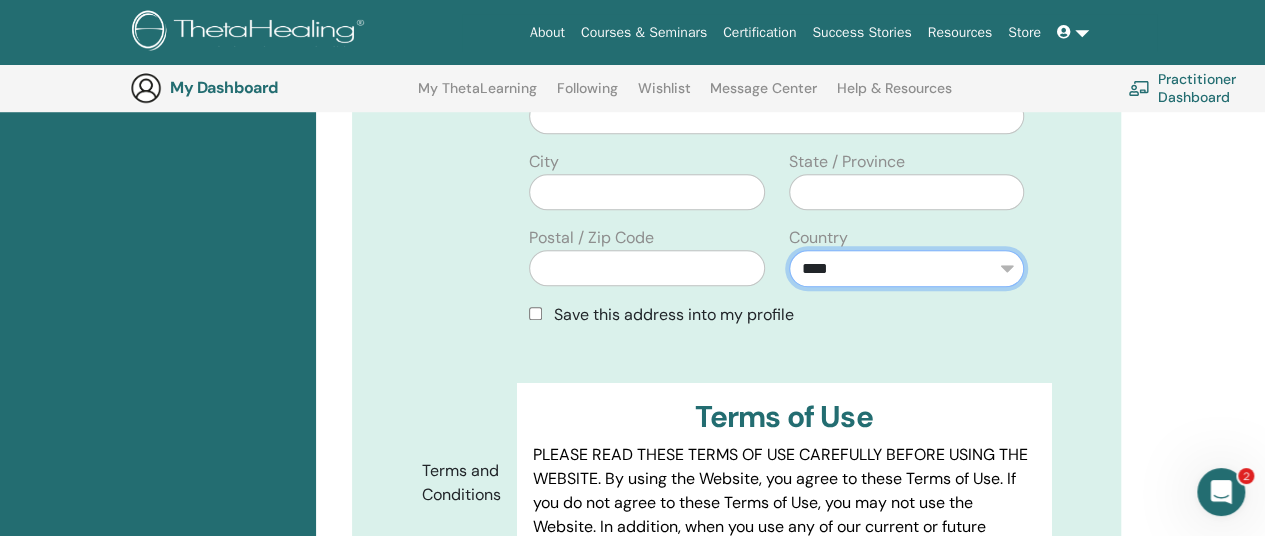 click on "**********" at bounding box center (906, 268) 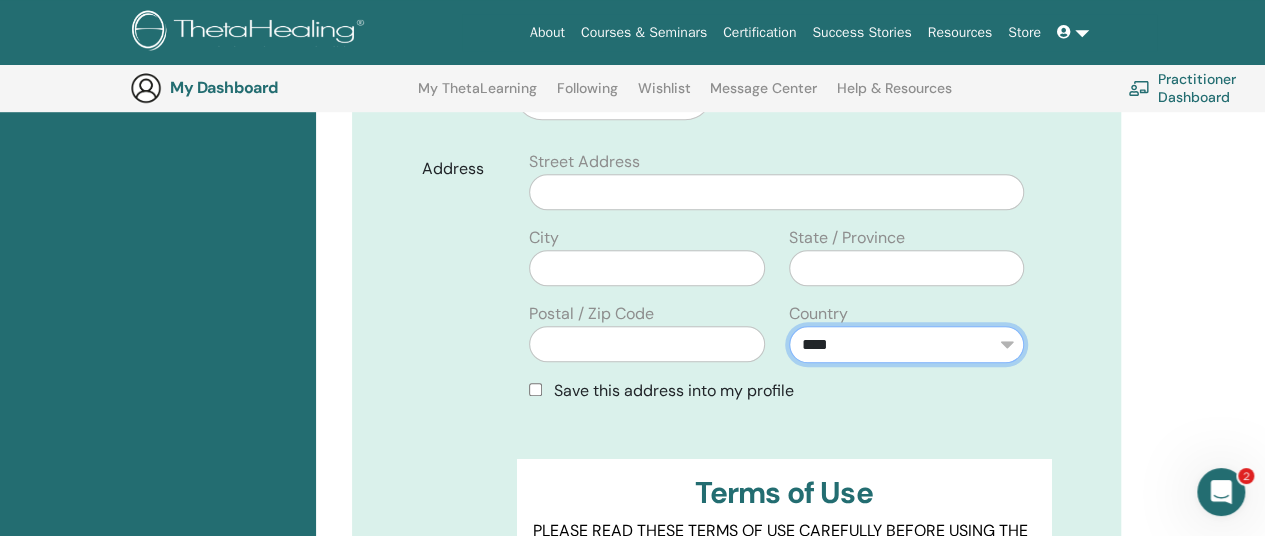 scroll, scrollTop: 648, scrollLeft: 0, axis: vertical 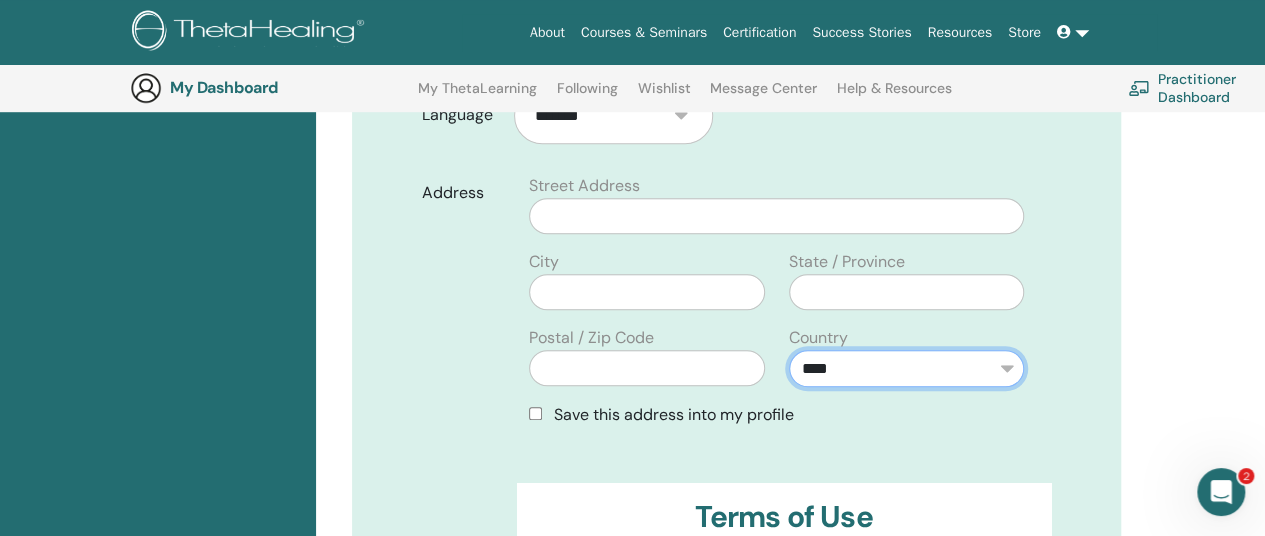 click on "**********" at bounding box center (906, 368) 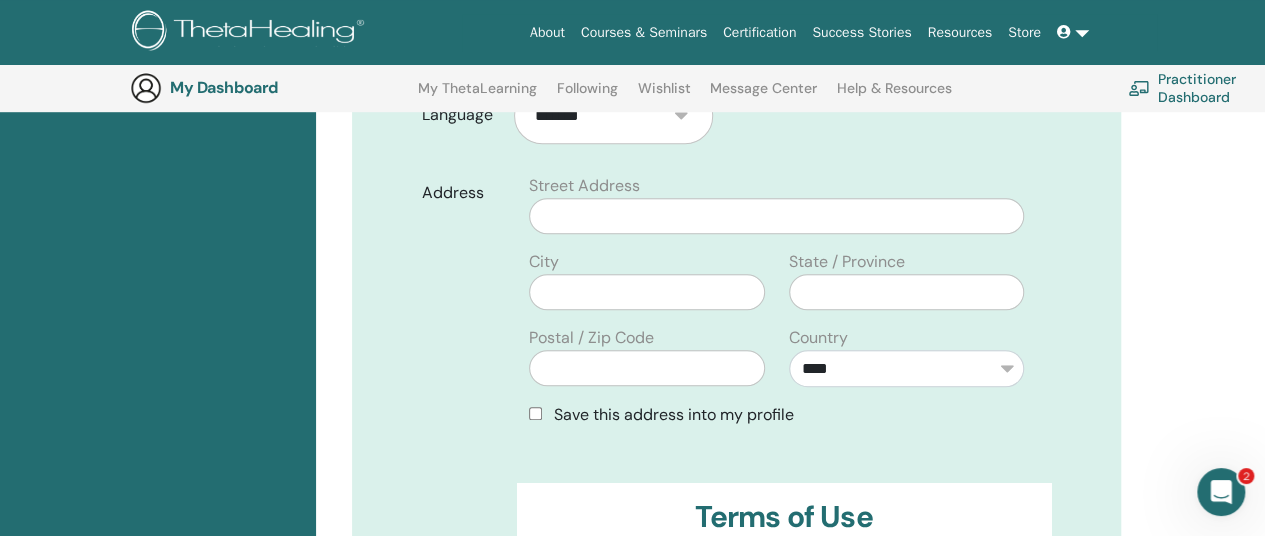 click on "City
Postal / Zip Code" at bounding box center (646, 326) 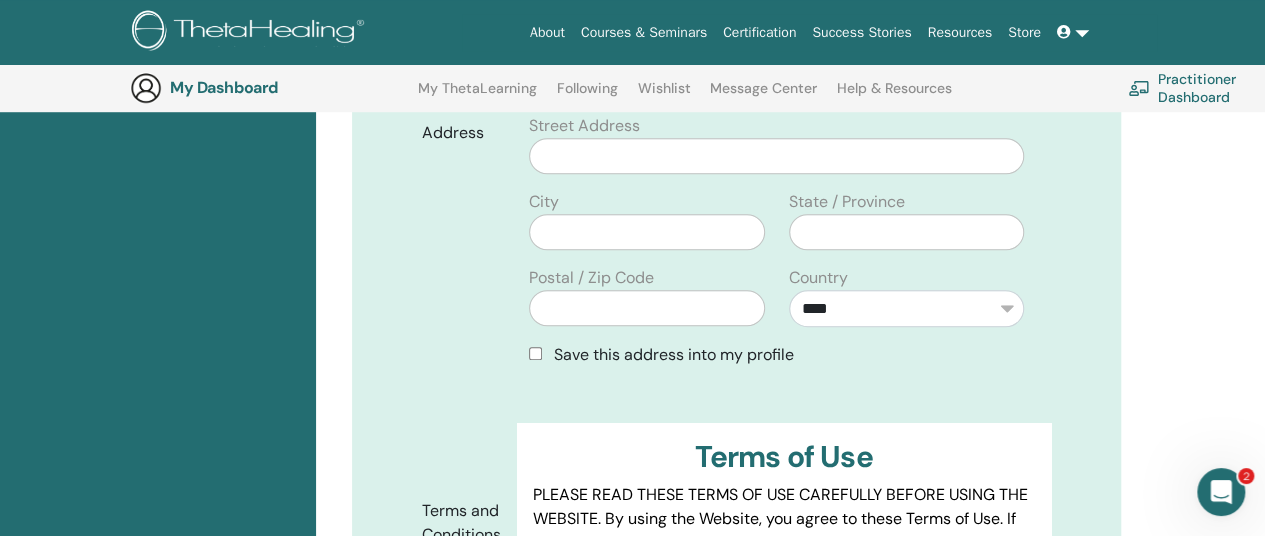 scroll, scrollTop: 648, scrollLeft: 0, axis: vertical 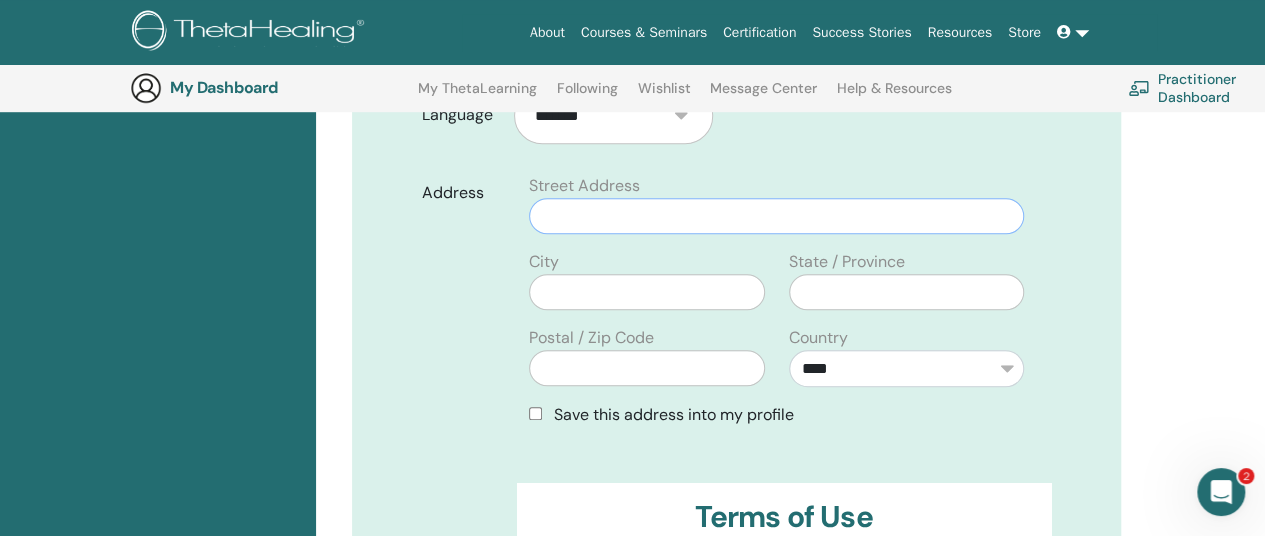 click at bounding box center (776, 216) 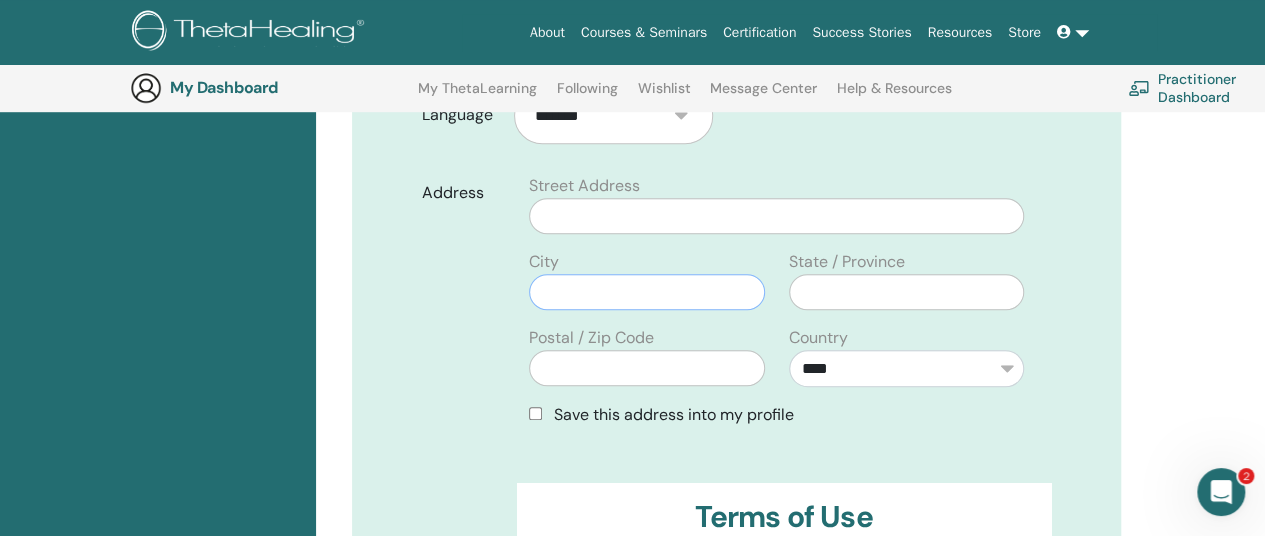 click at bounding box center (646, 292) 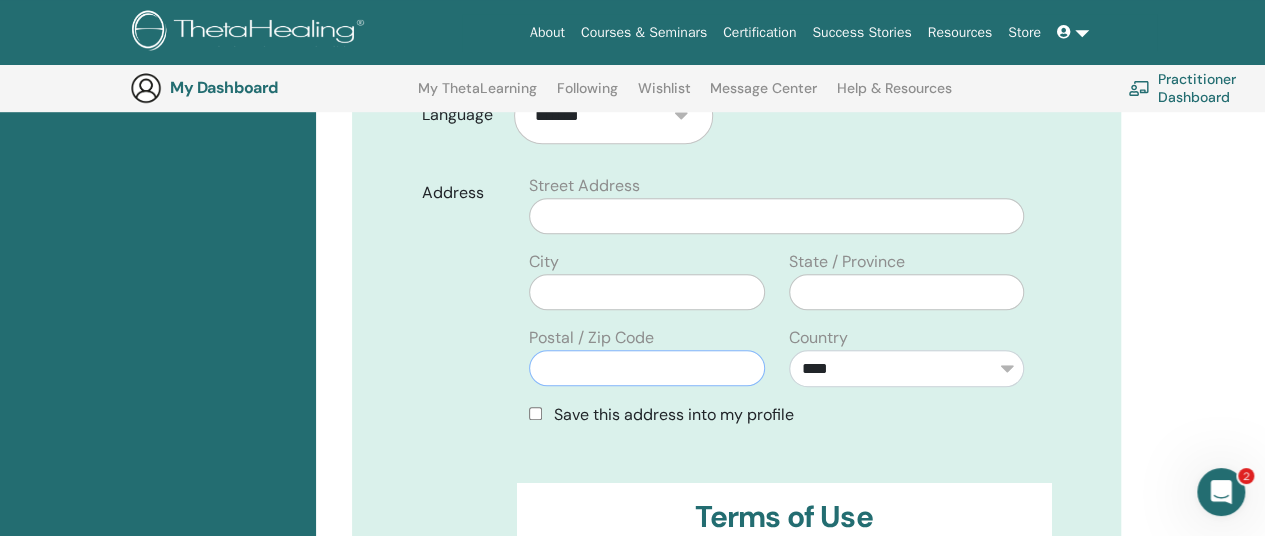 click at bounding box center (646, 368) 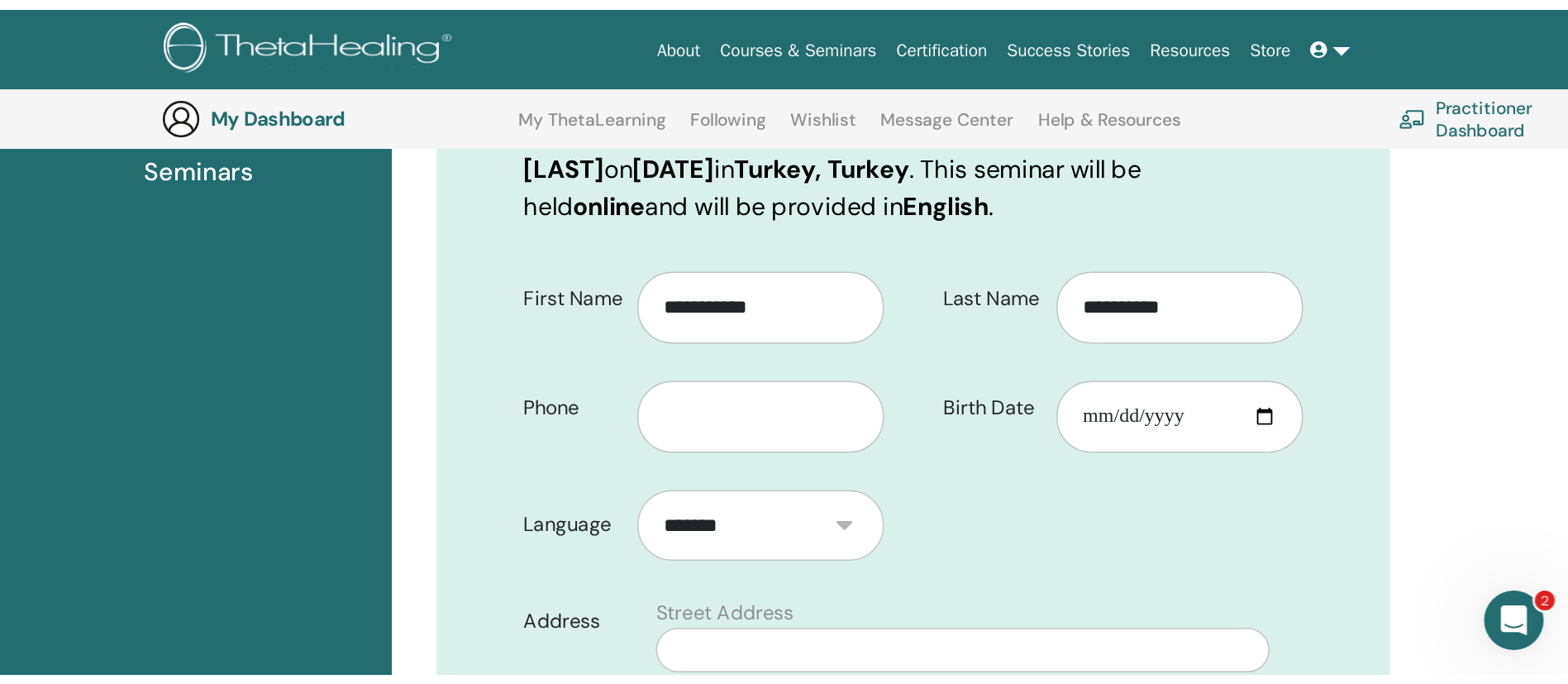 scroll, scrollTop: 0, scrollLeft: 0, axis: both 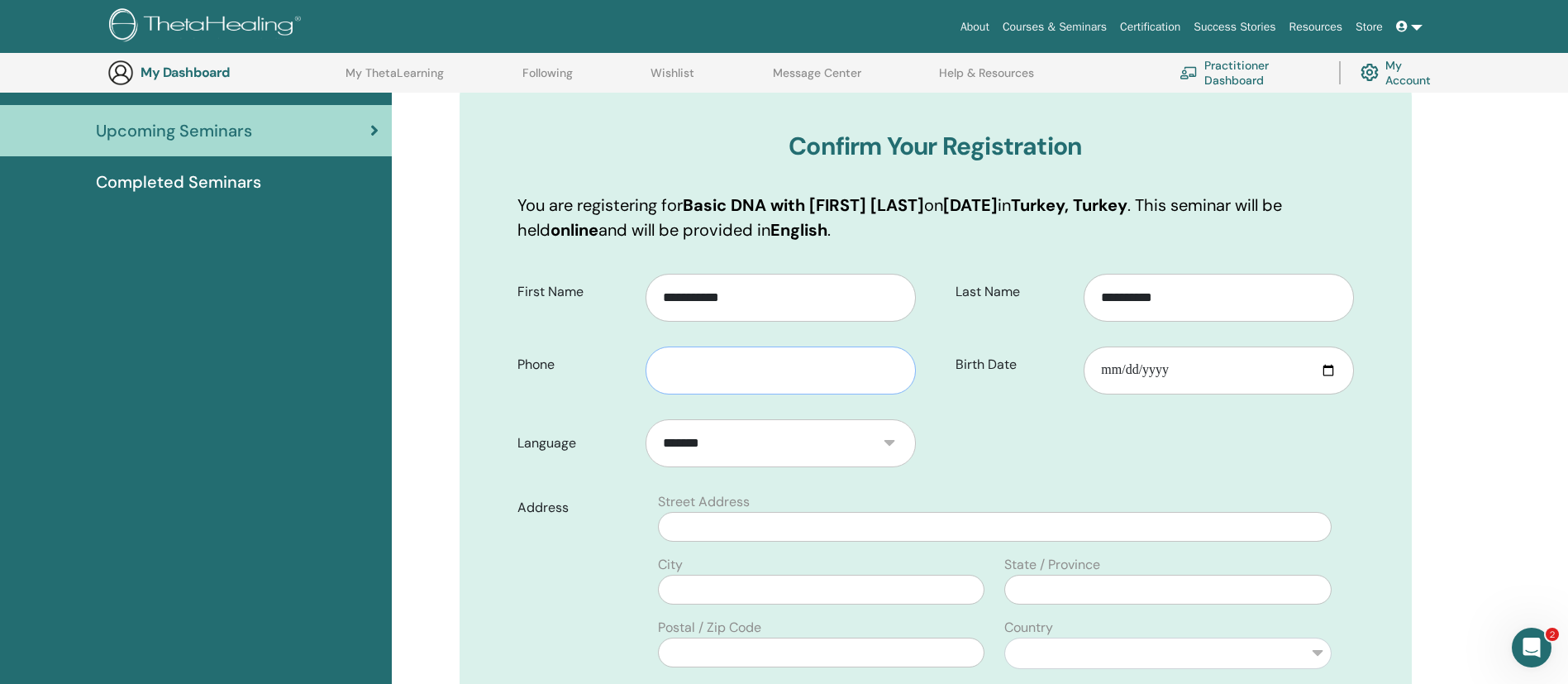 click at bounding box center [780, 371] 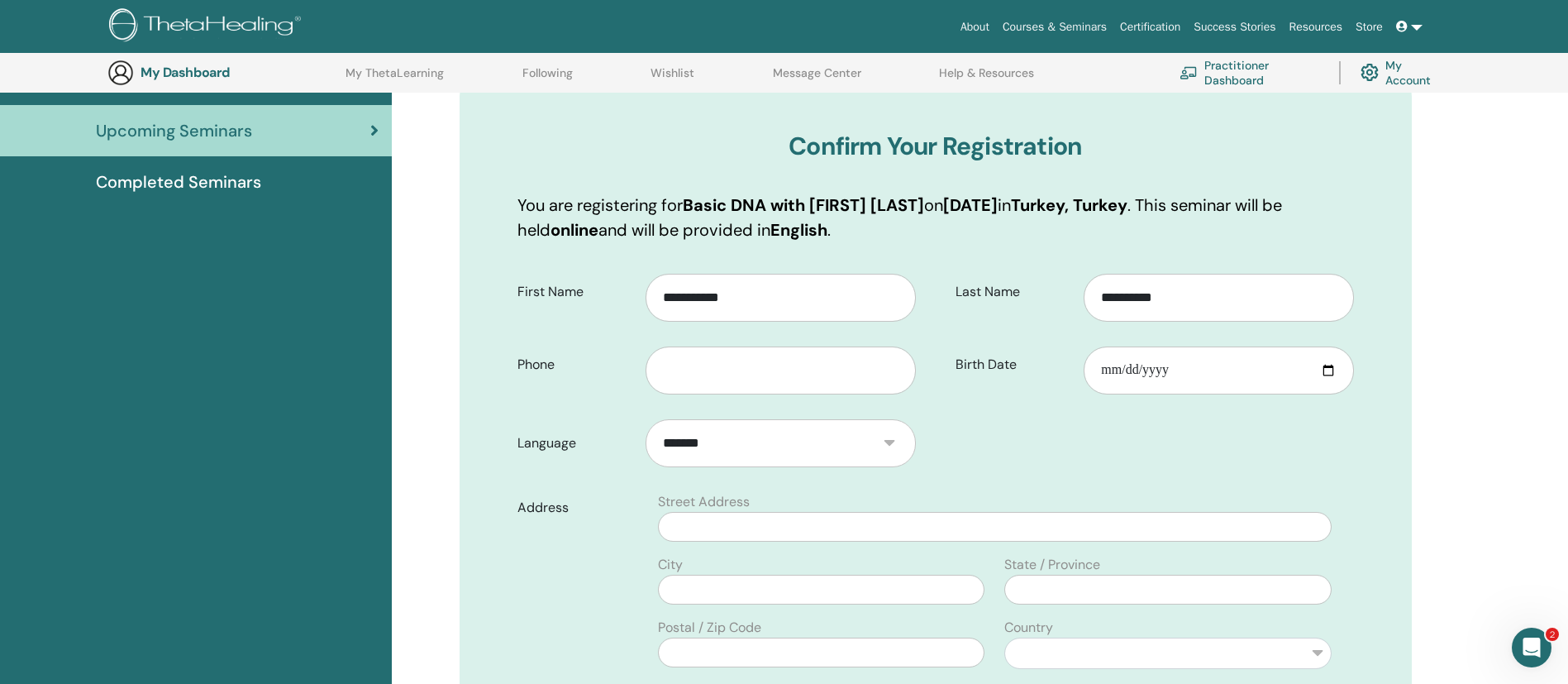click on "Language" at bounding box center [575, 443] 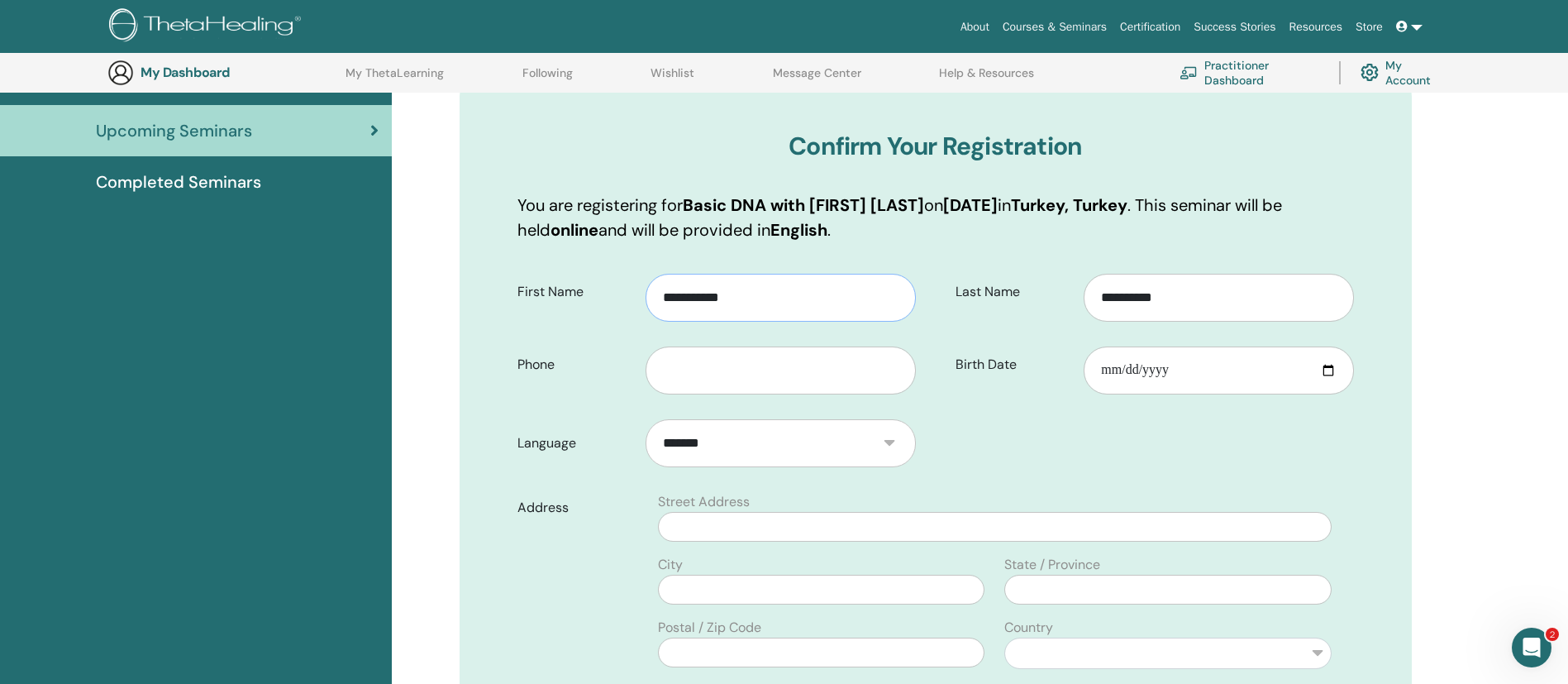 click on "**********" at bounding box center [780, 298] 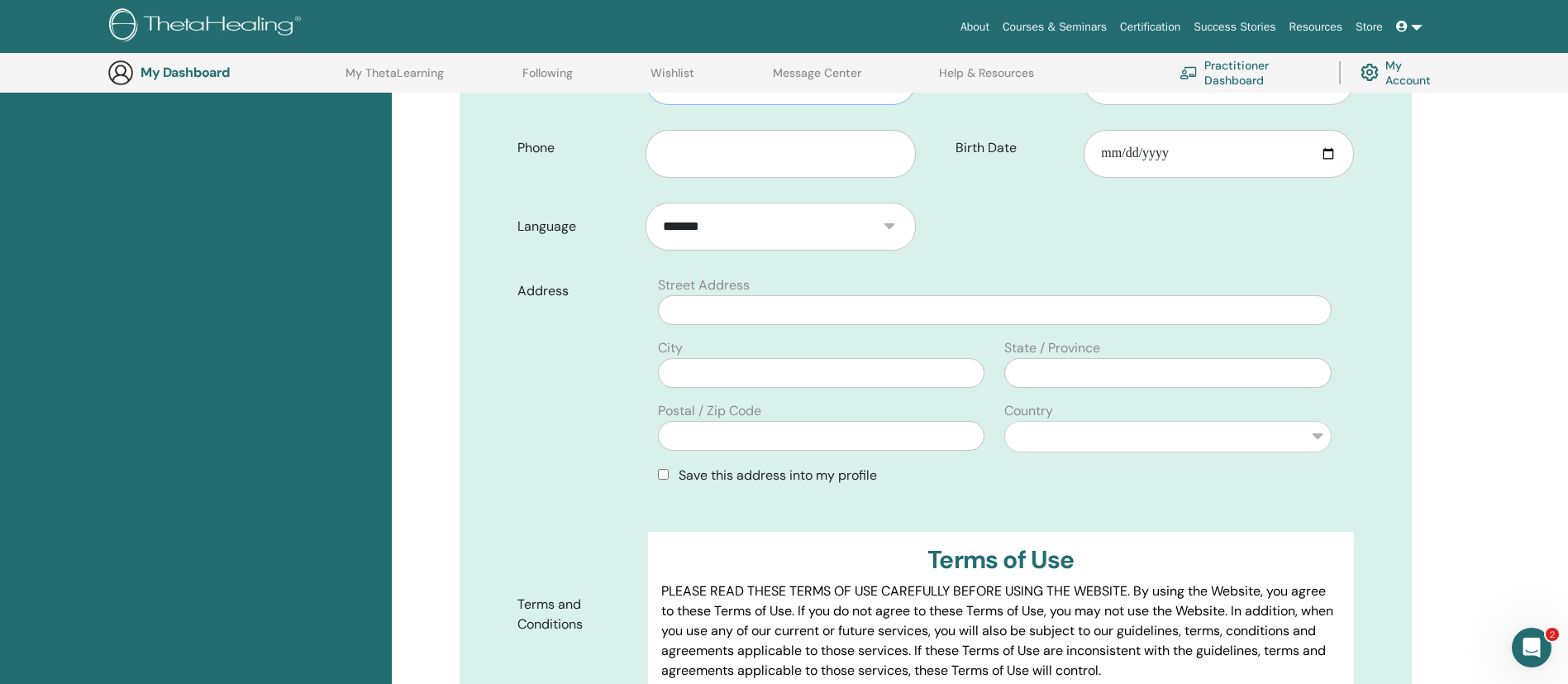 scroll, scrollTop: 412, scrollLeft: 0, axis: vertical 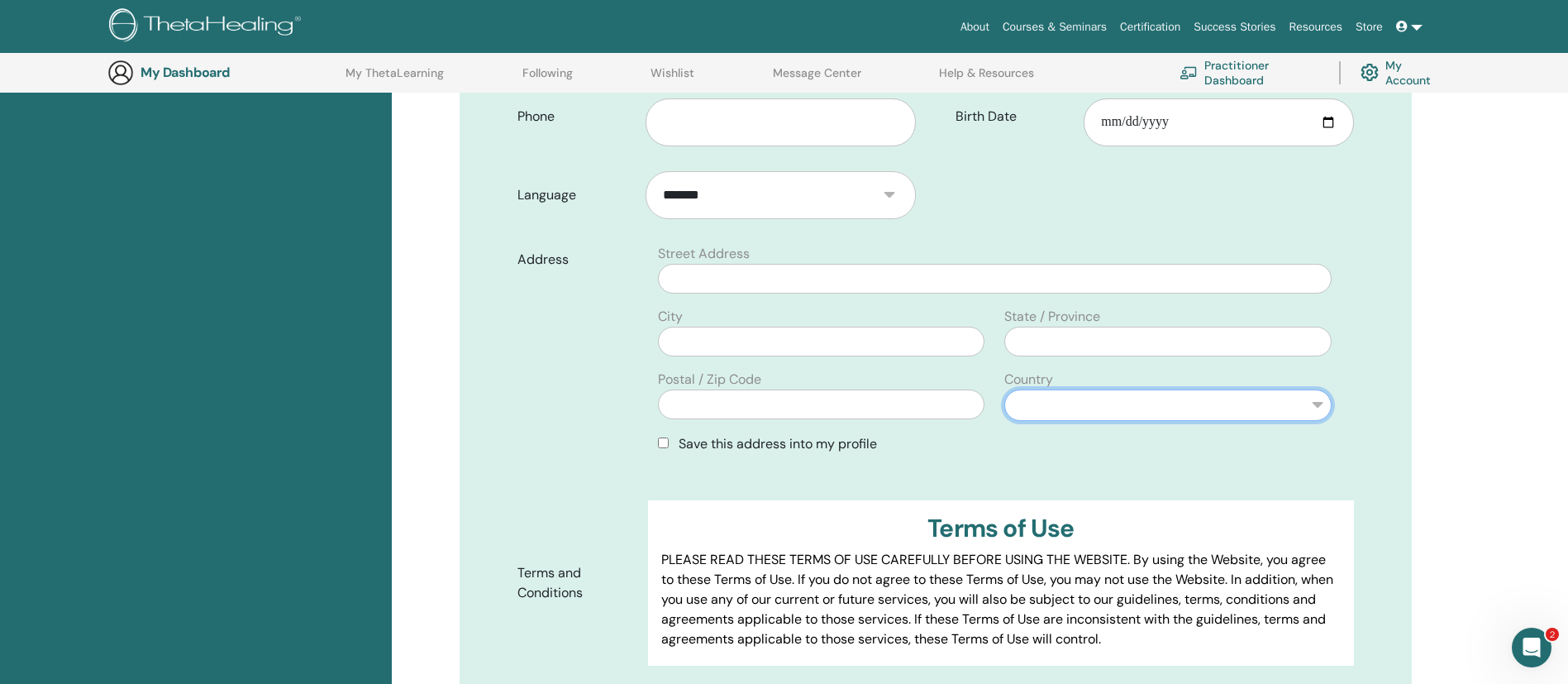 click on "**********" at bounding box center (1167, 405) 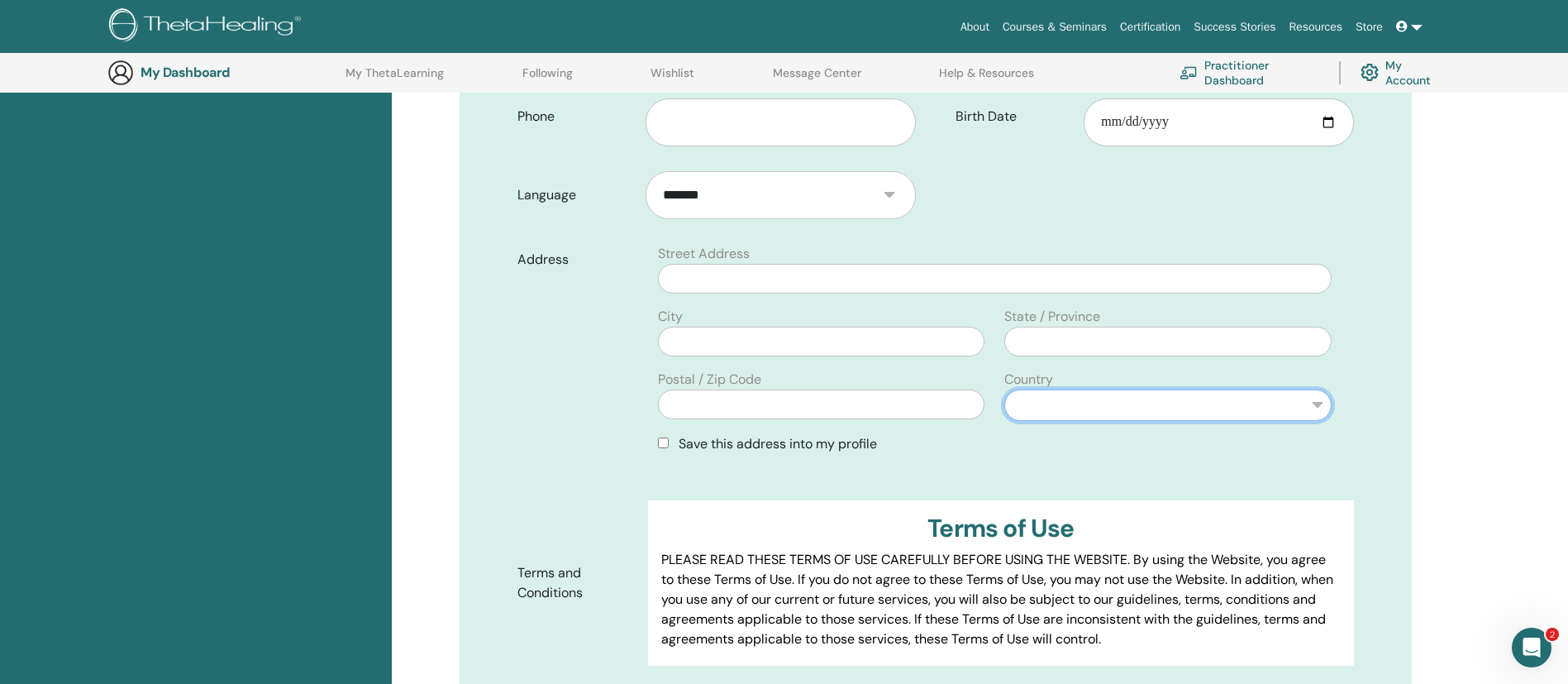 select on "**" 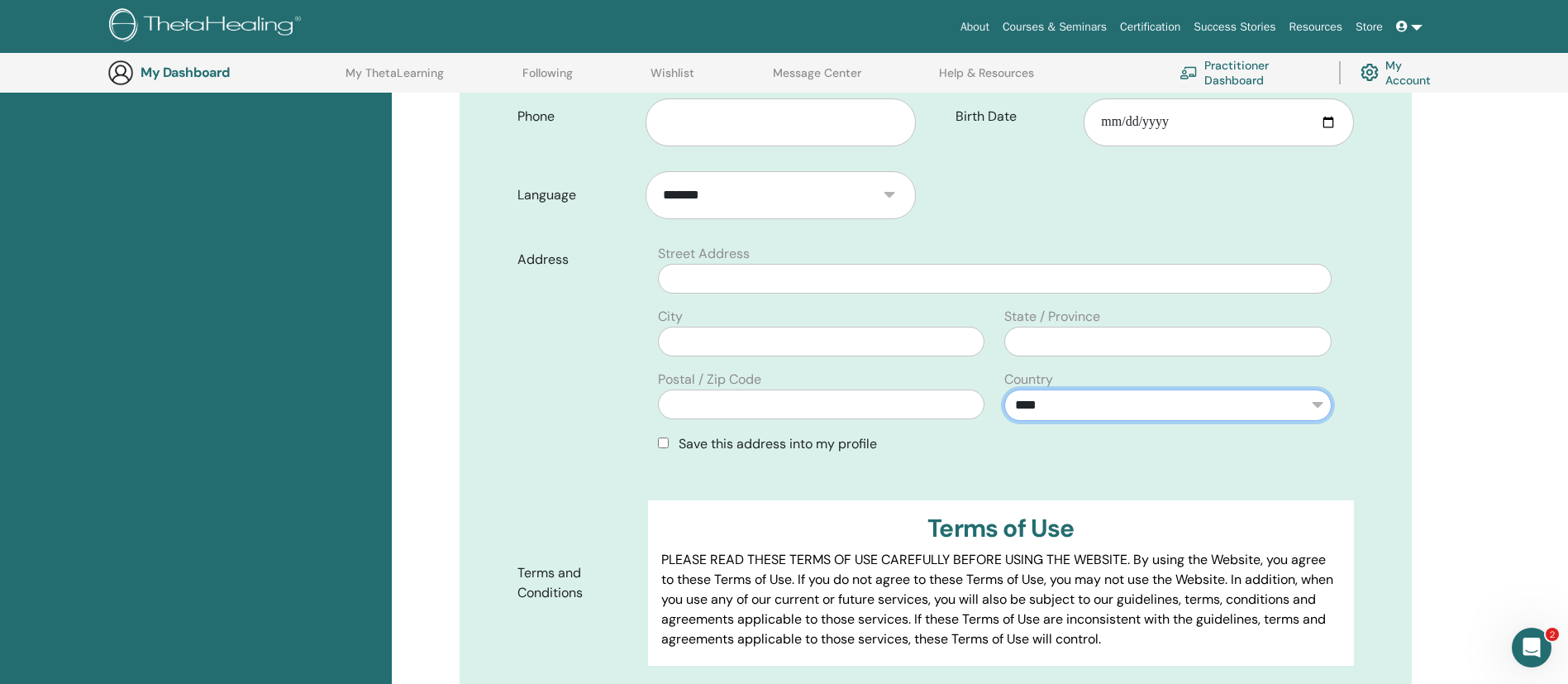click on "**********" at bounding box center [1167, 405] 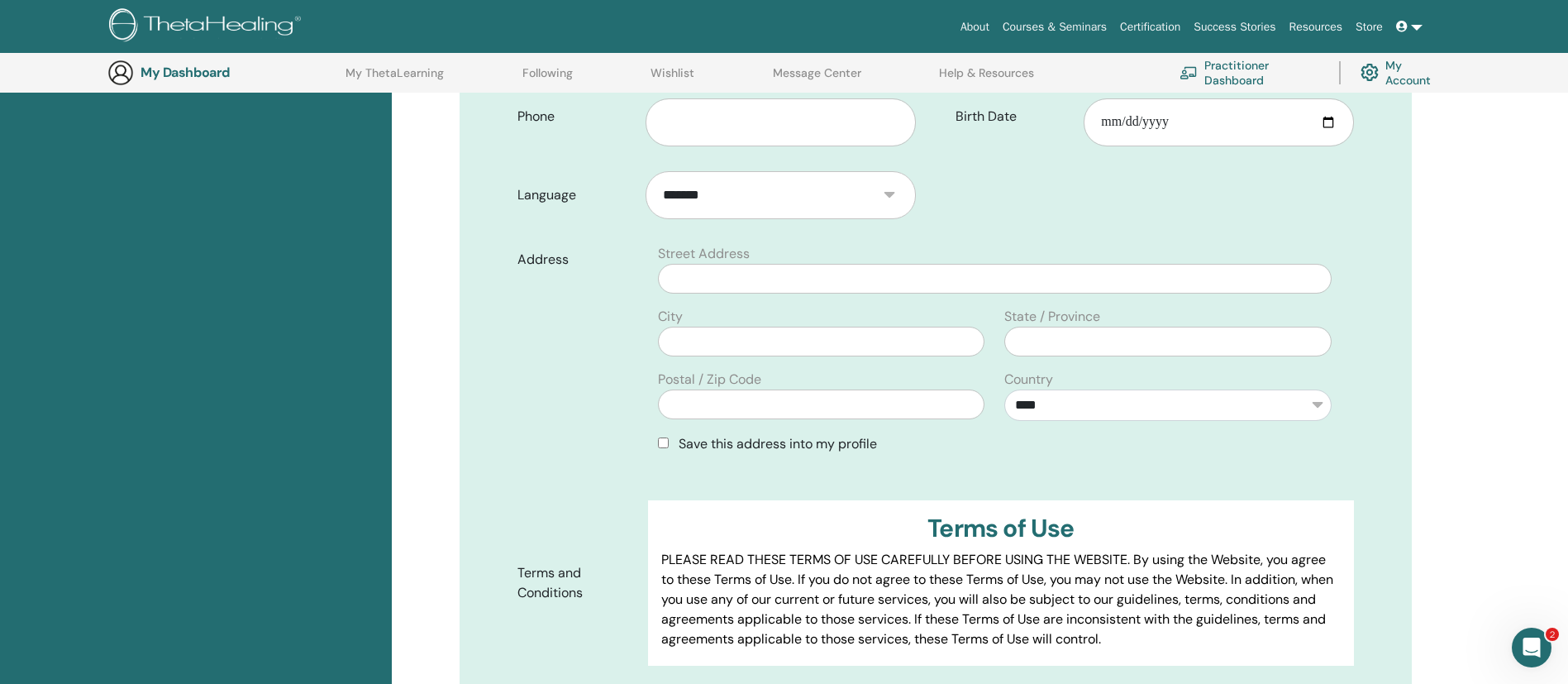click on "Confirm Your Registration
You are registering for  Basic DNA with [FIRST] [LAST]  on  [DATE]  in  [COUNTRY], [COUNTRY] .
This seminar will be held  online
and will be provided in  English .
First Name
[FIRST]
Phone
[PHONE]
Last Name
[LAST]
Birth Date" at bounding box center (936, 356) 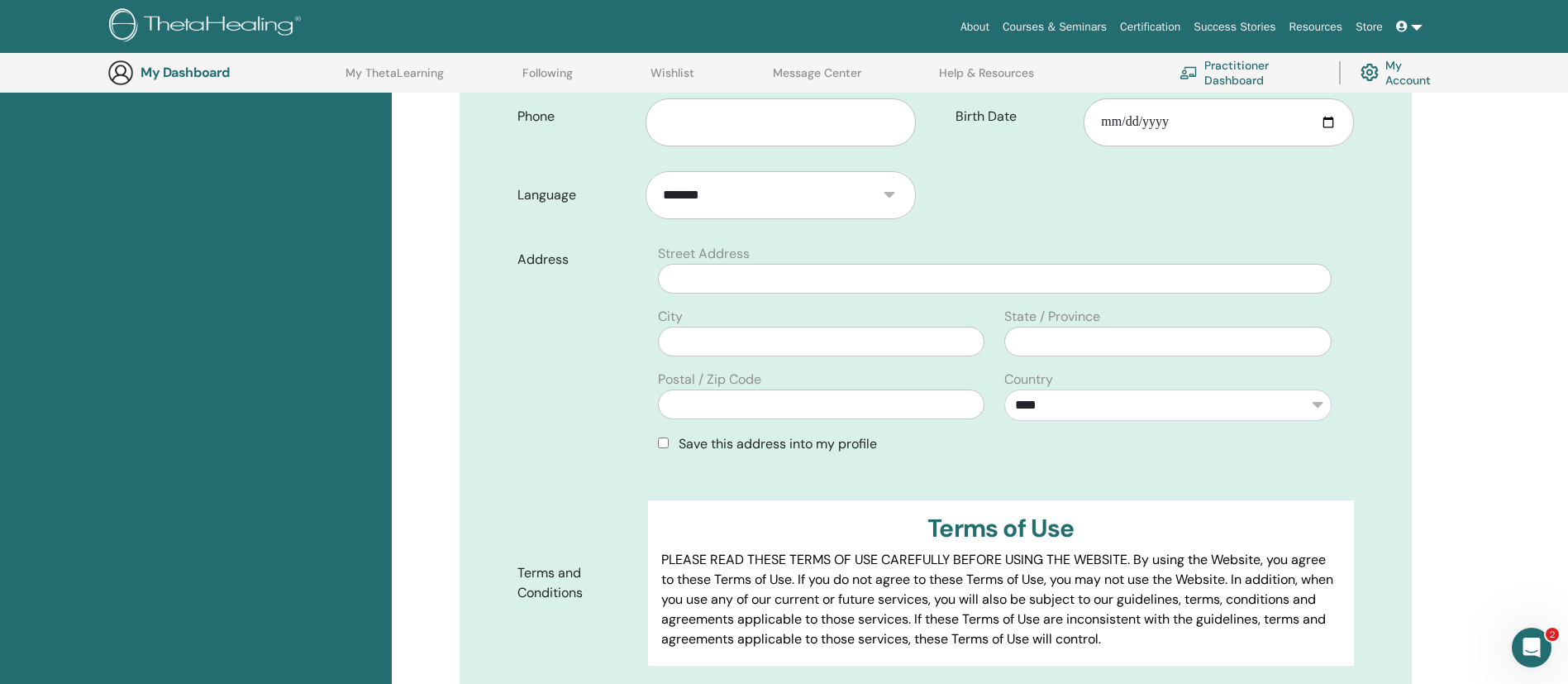 click on "Street Address" at bounding box center [994, 269] 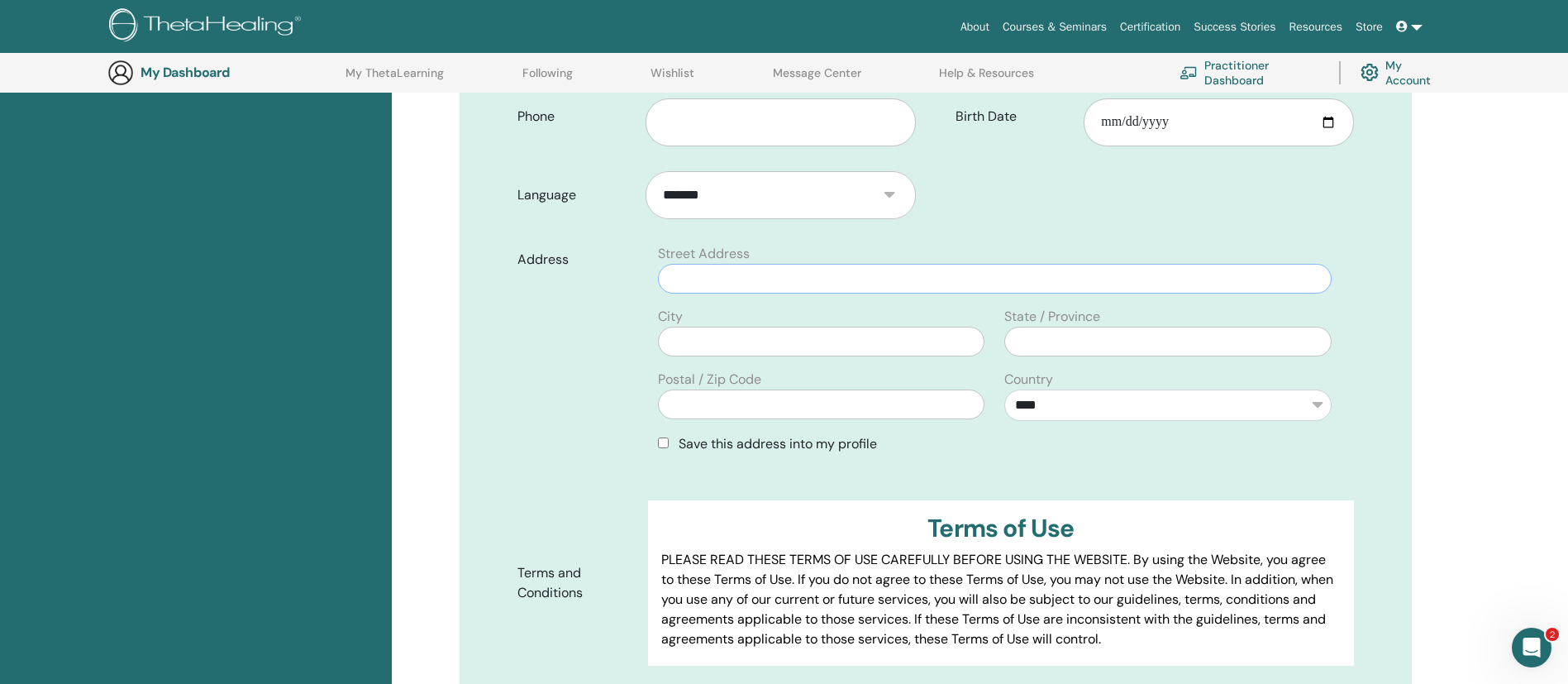 click at bounding box center [994, 279] 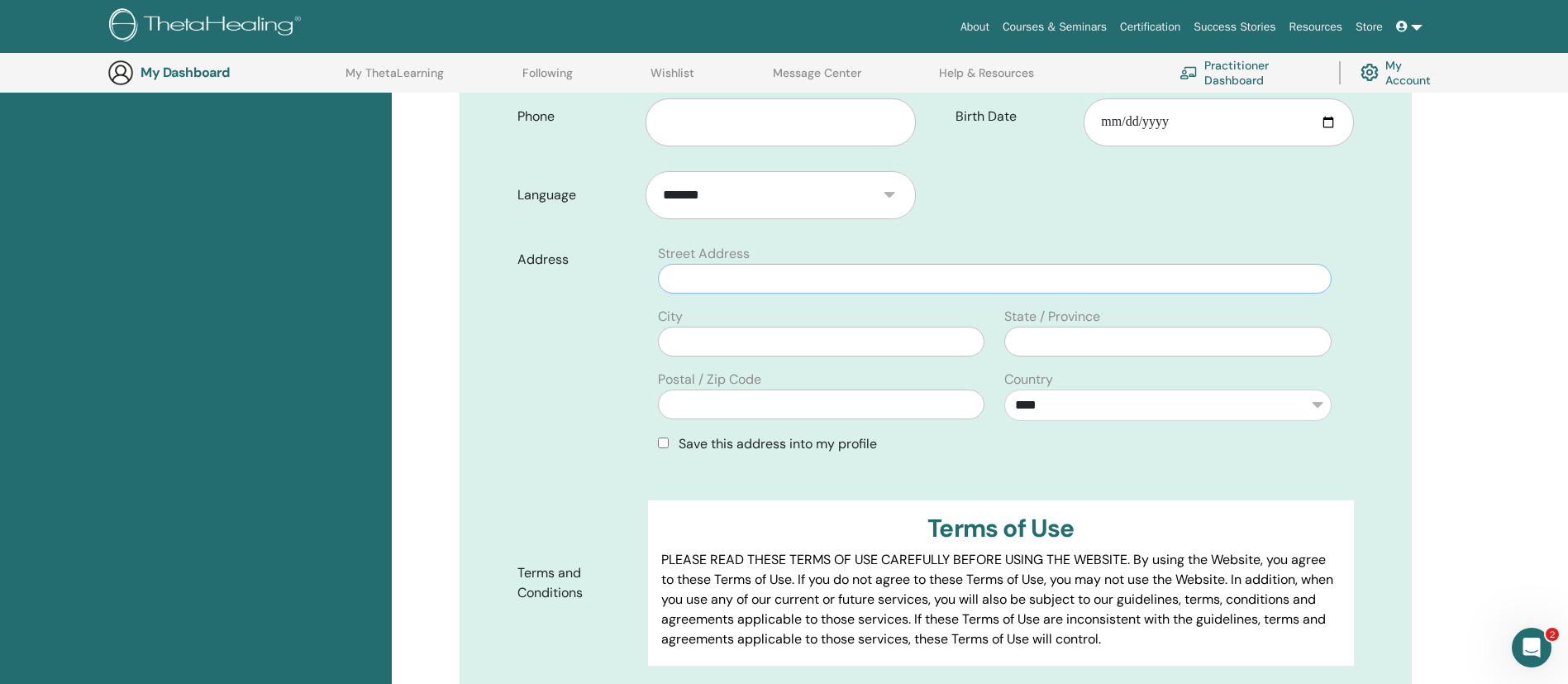 type on "**********" 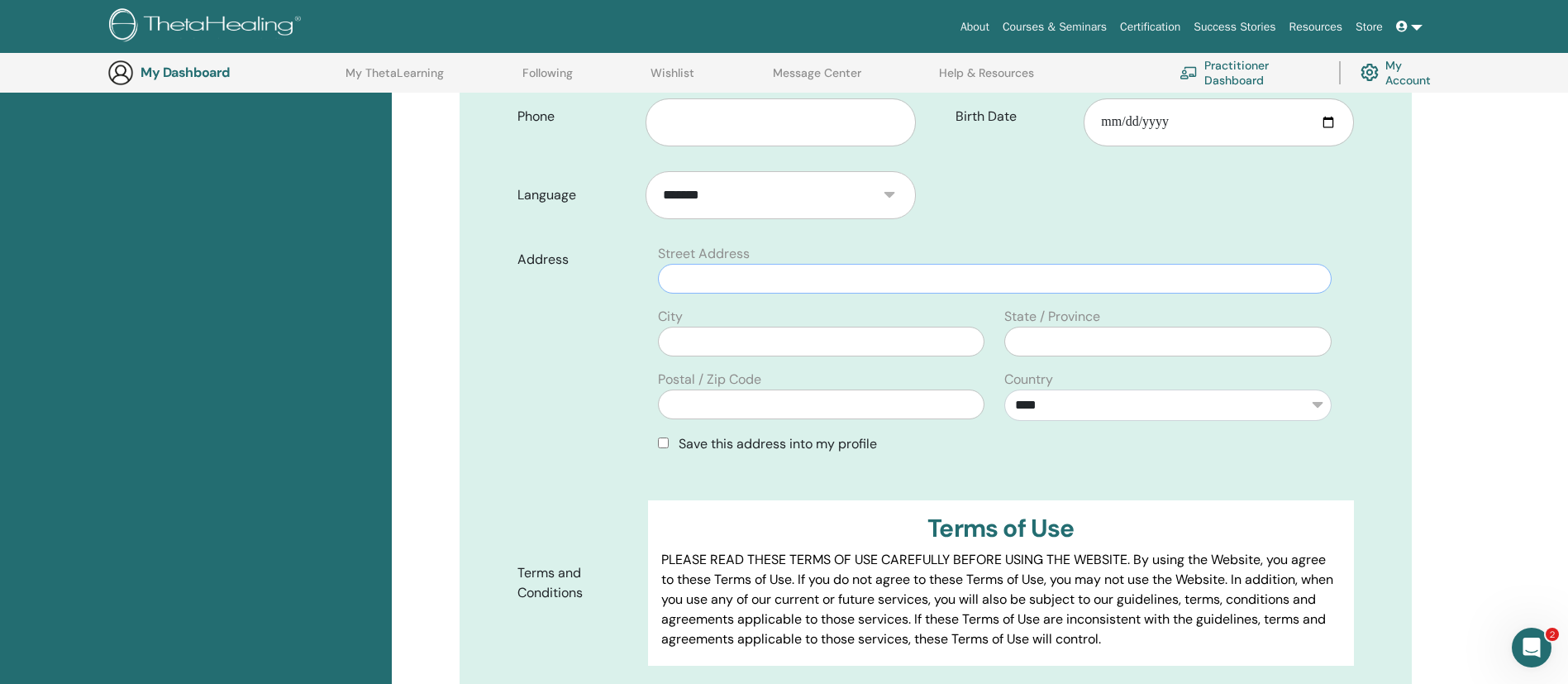 type on "**********" 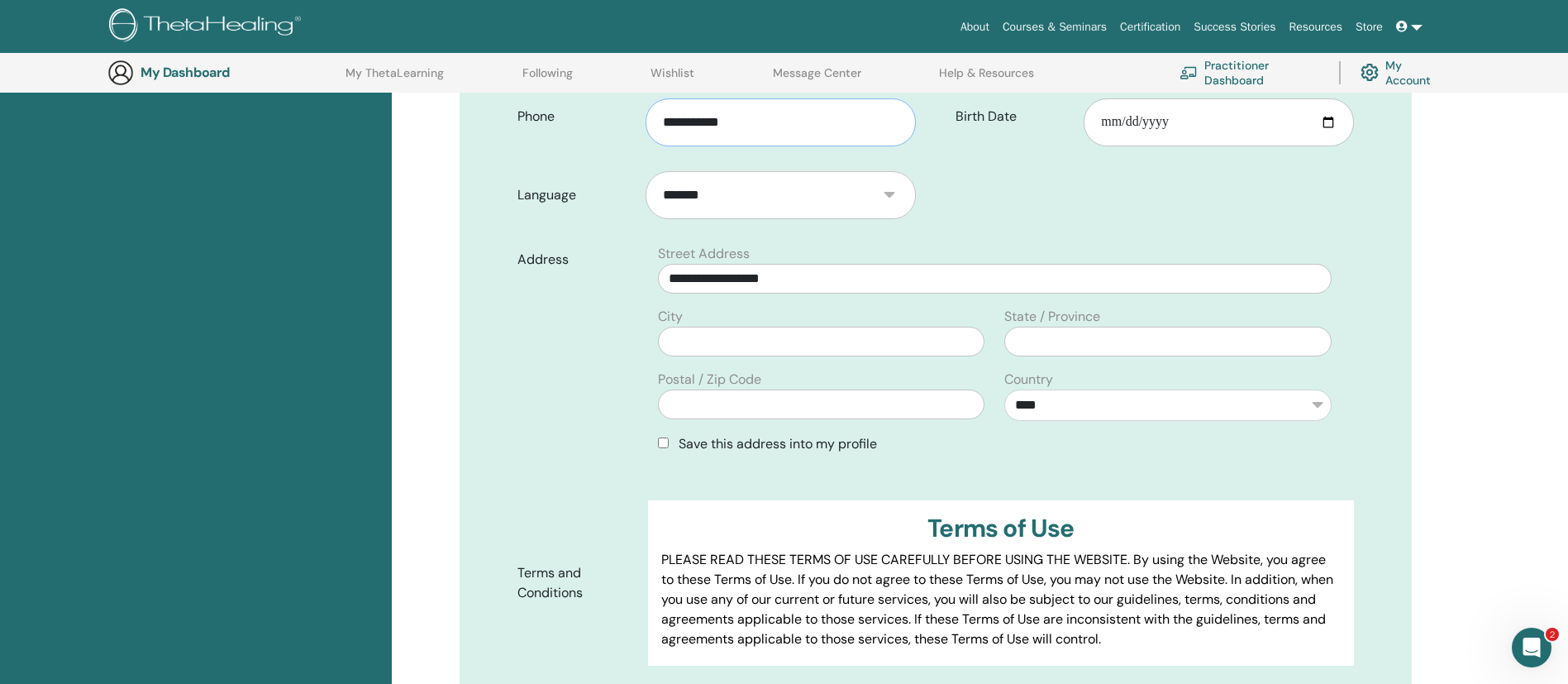 type on "******" 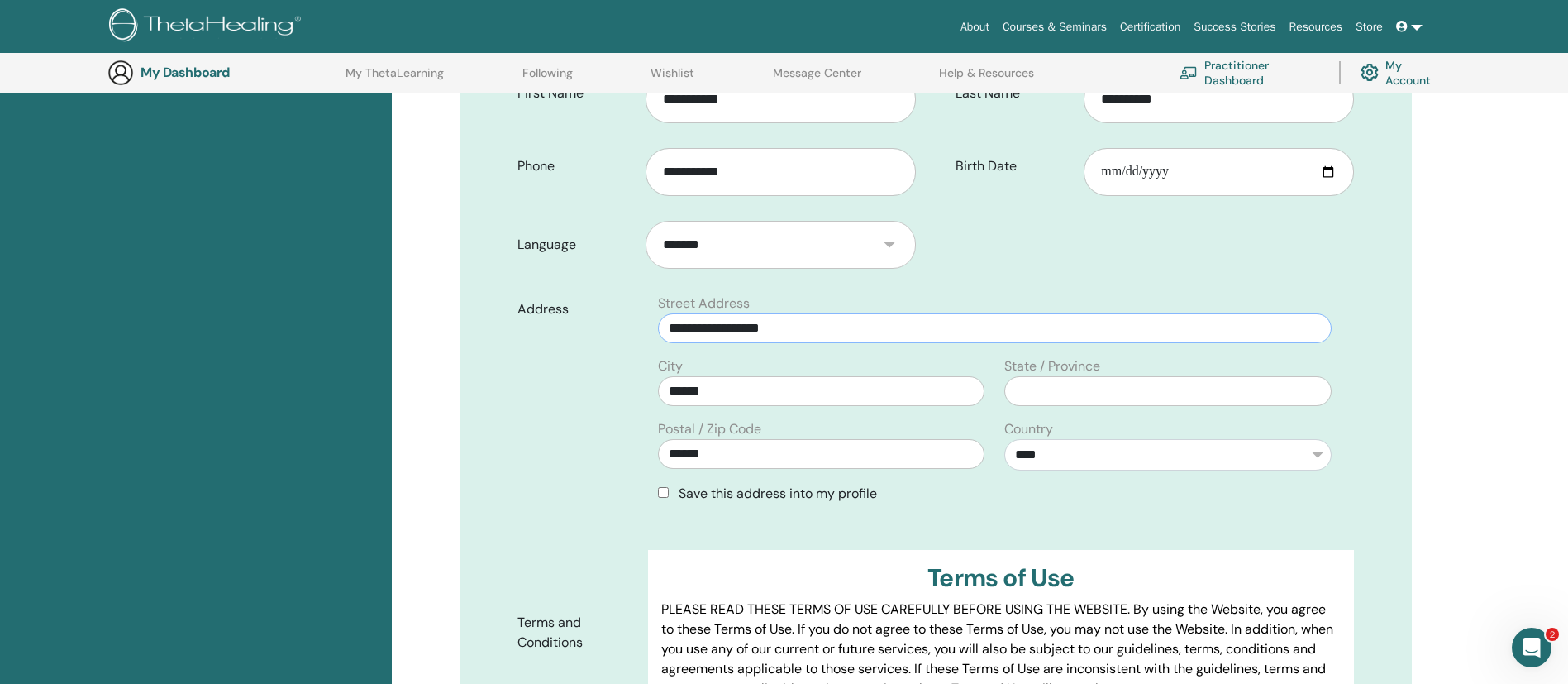 scroll, scrollTop: 288, scrollLeft: 0, axis: vertical 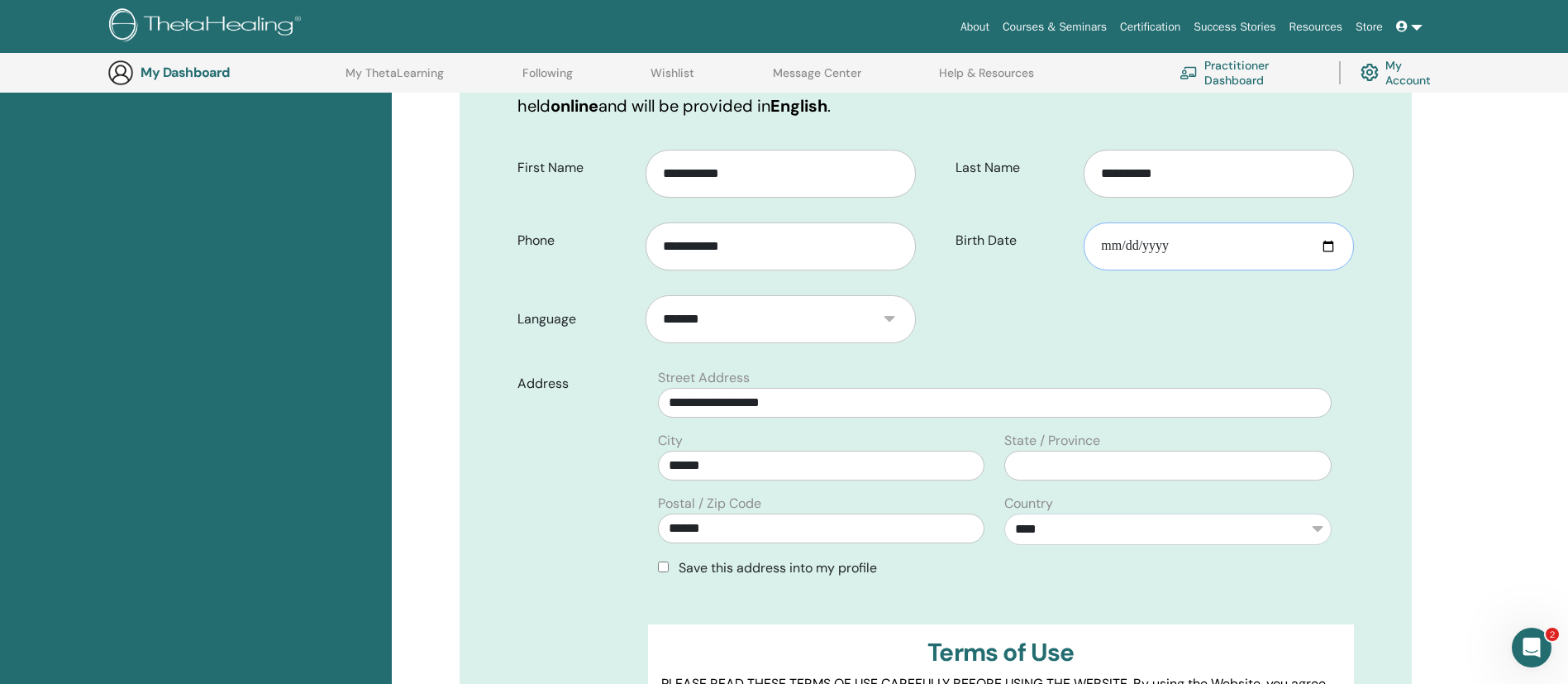 click on "Birth Date" at bounding box center (1218, 246) 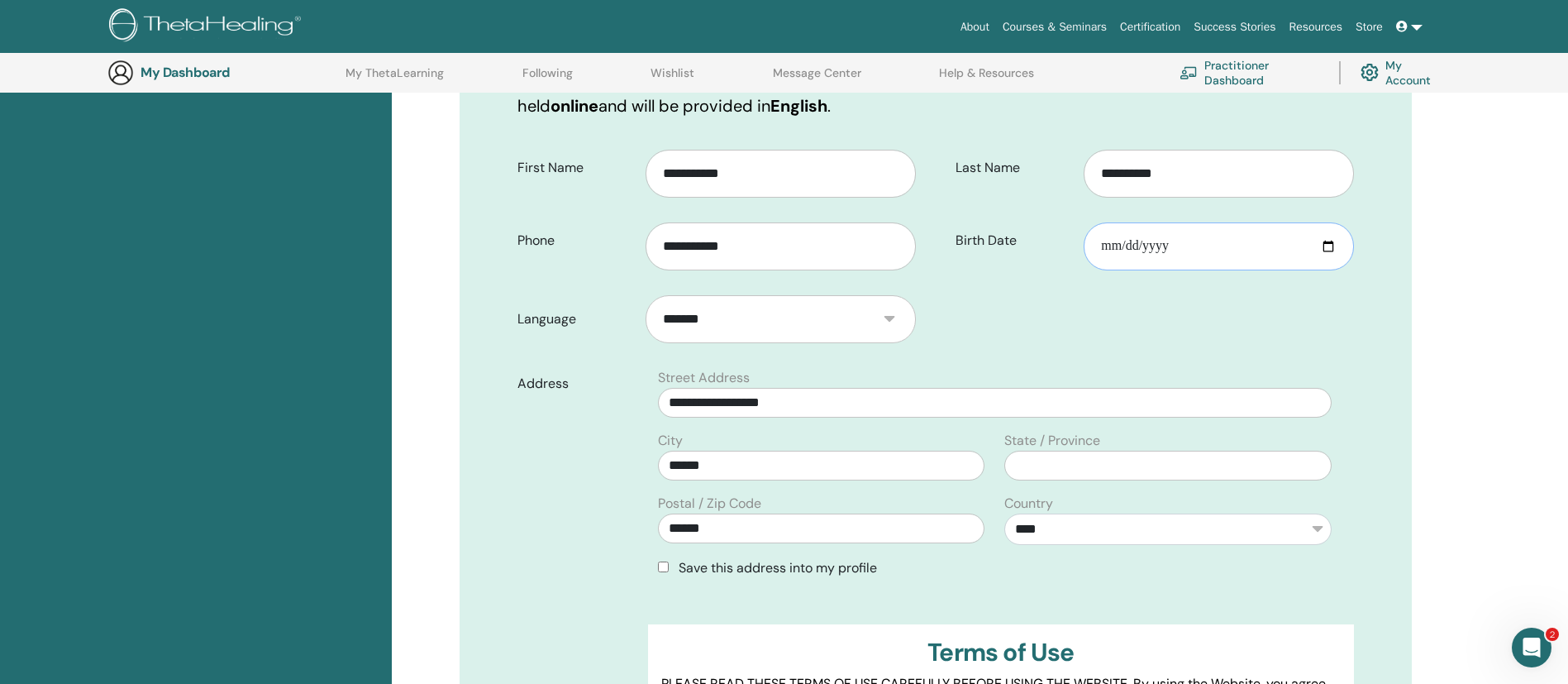 type on "**********" 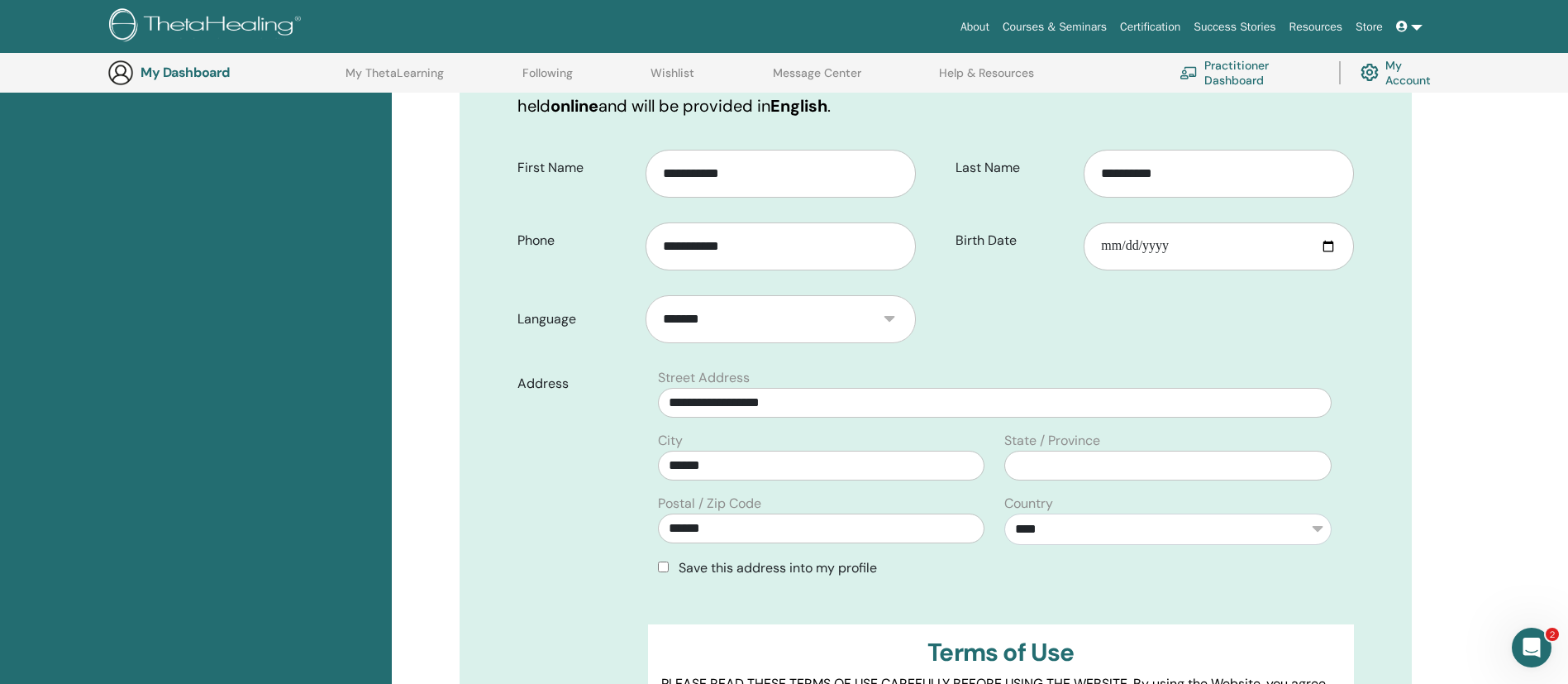 drag, startPoint x: 1109, startPoint y: 351, endPoint x: 1075, endPoint y: 353, distance: 34.058773 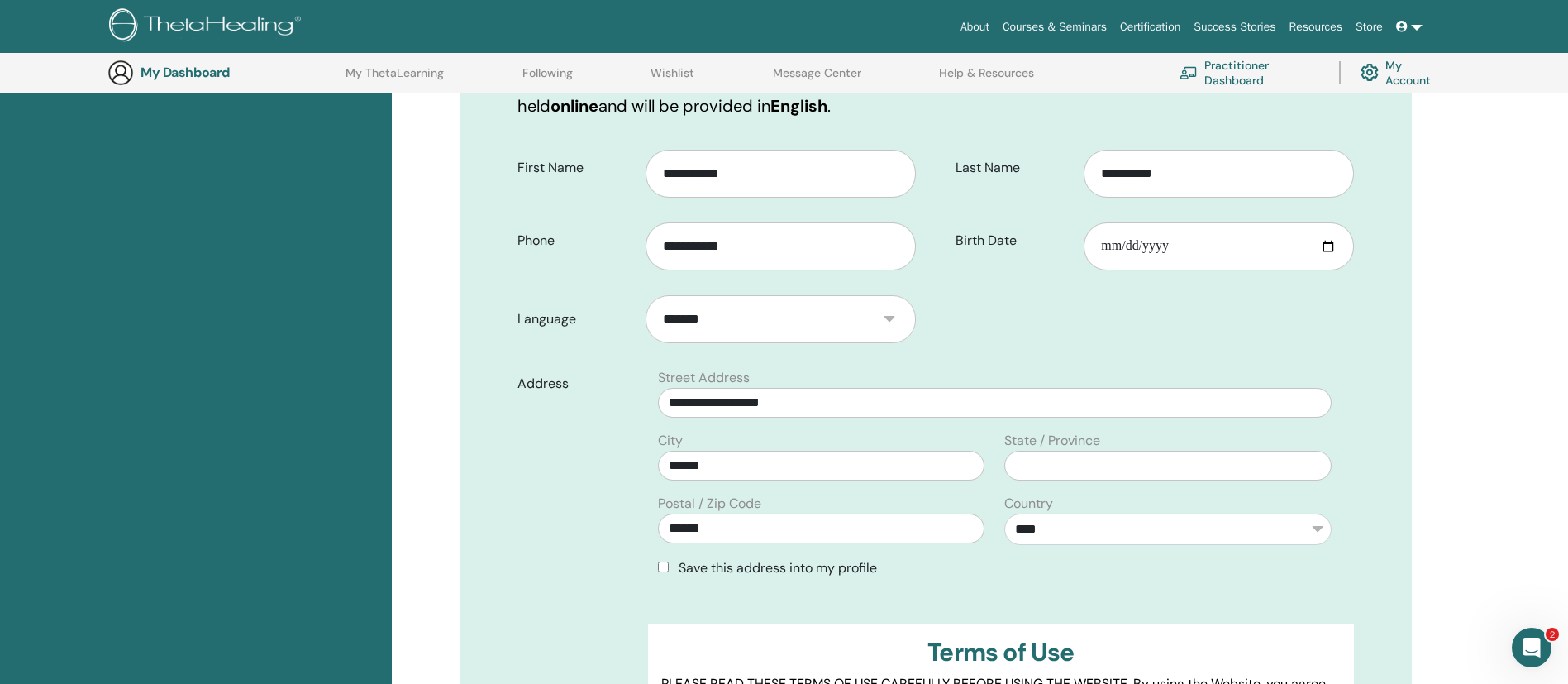 click on "First Name
[FIRST]
Phone
[PHONE]
Last Name
[LAST]
Birth Date
[DATE]
Language
[LANGUAGE]" at bounding box center (936, 497) 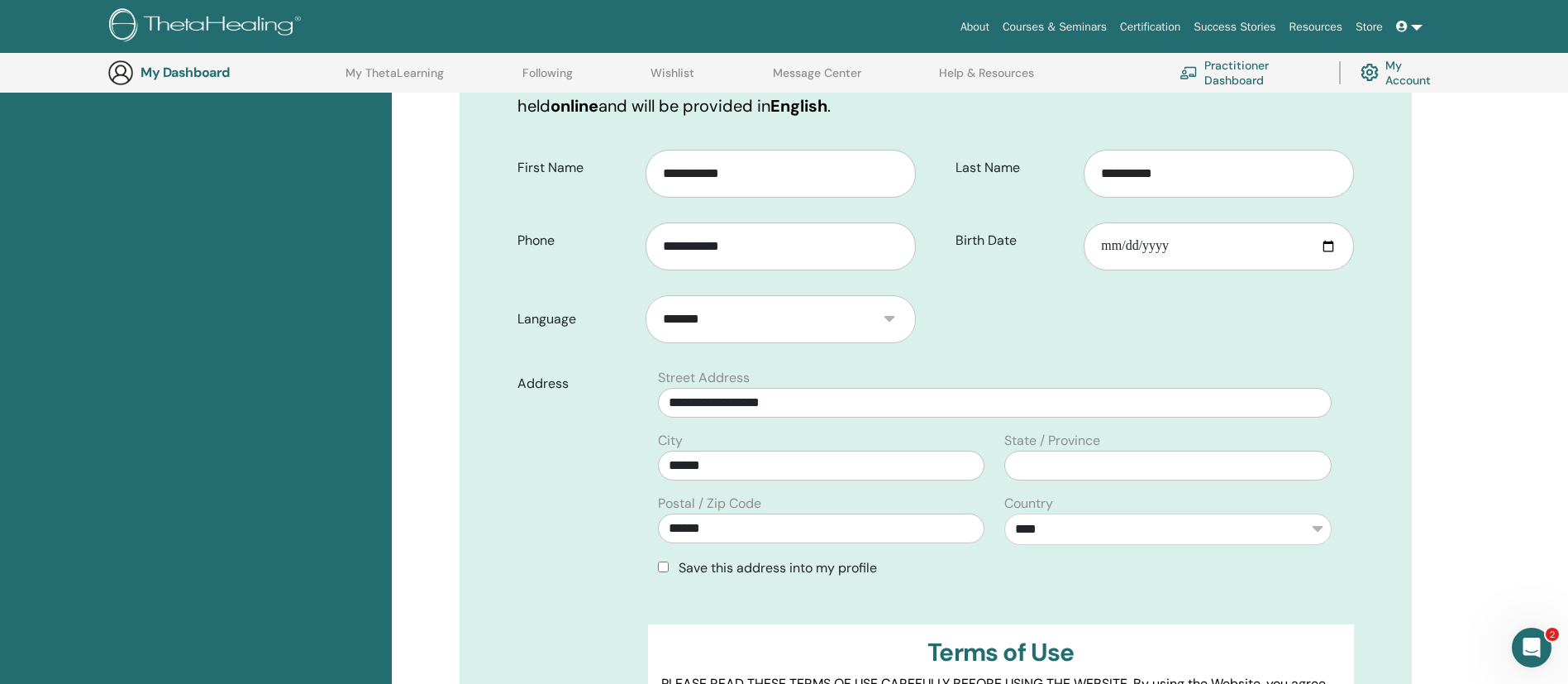 click on "First Name
[FIRST]
Phone
[PHONE]
Last Name
[LAST]
Birth Date
[DATE]
Language
[LANGUAGE]" at bounding box center (936, 497) 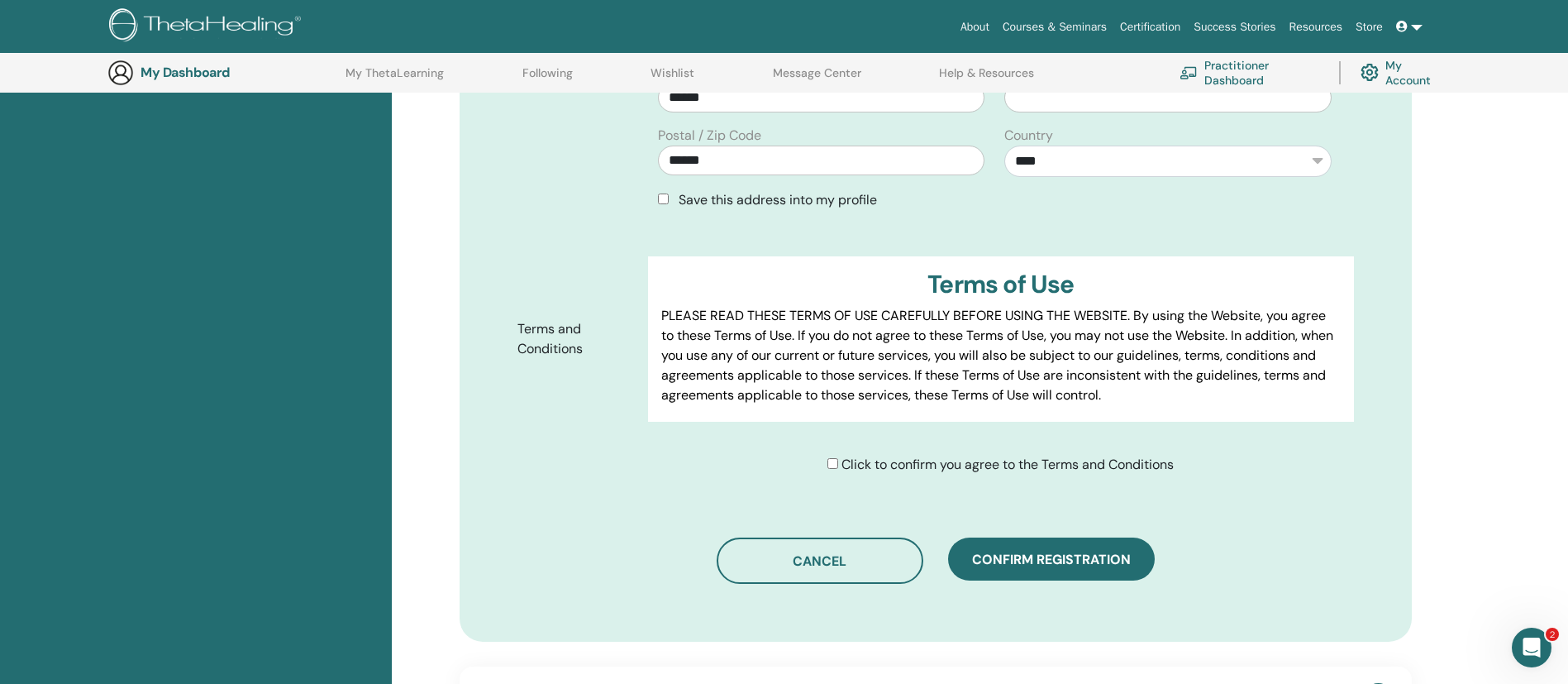scroll, scrollTop: 660, scrollLeft: 0, axis: vertical 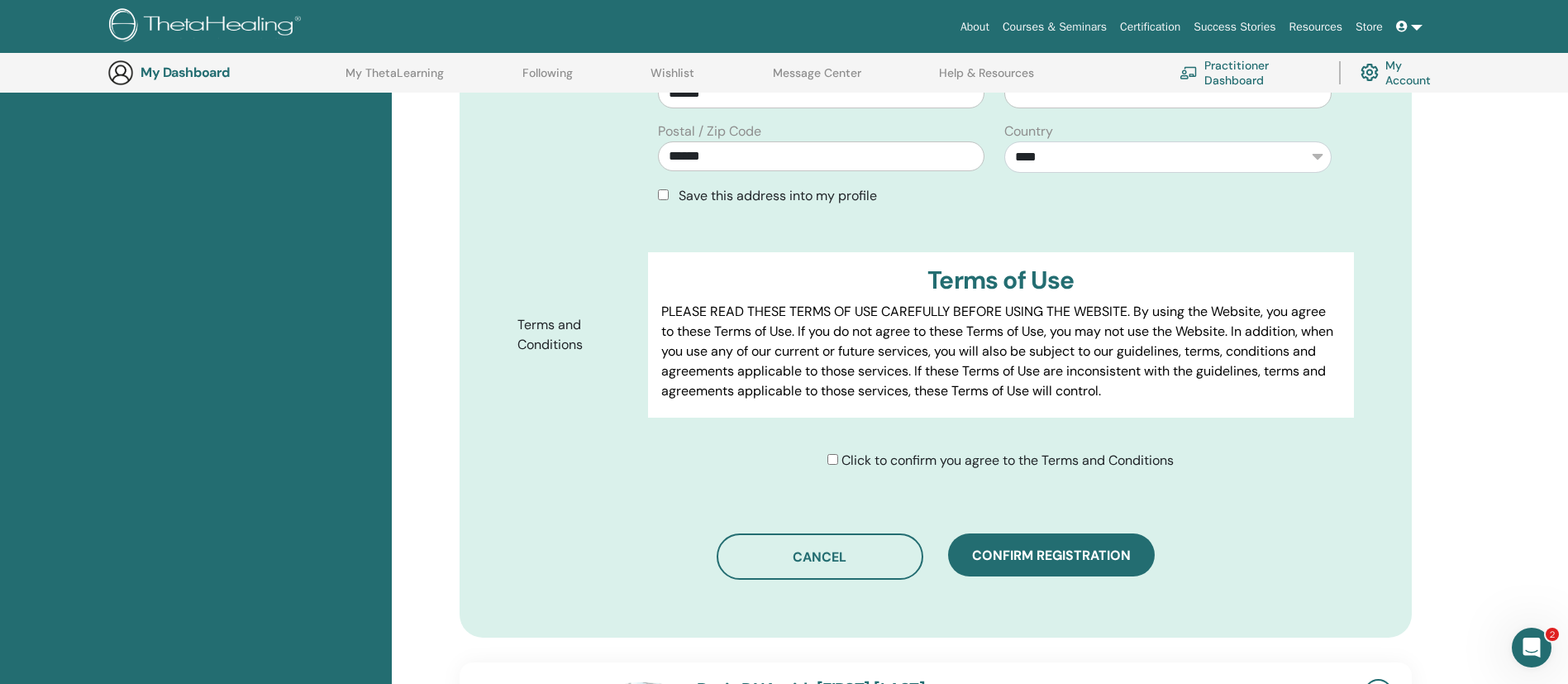 click on "Click to confirm you agree to the Terms and Conditions" at bounding box center [1007, 461] 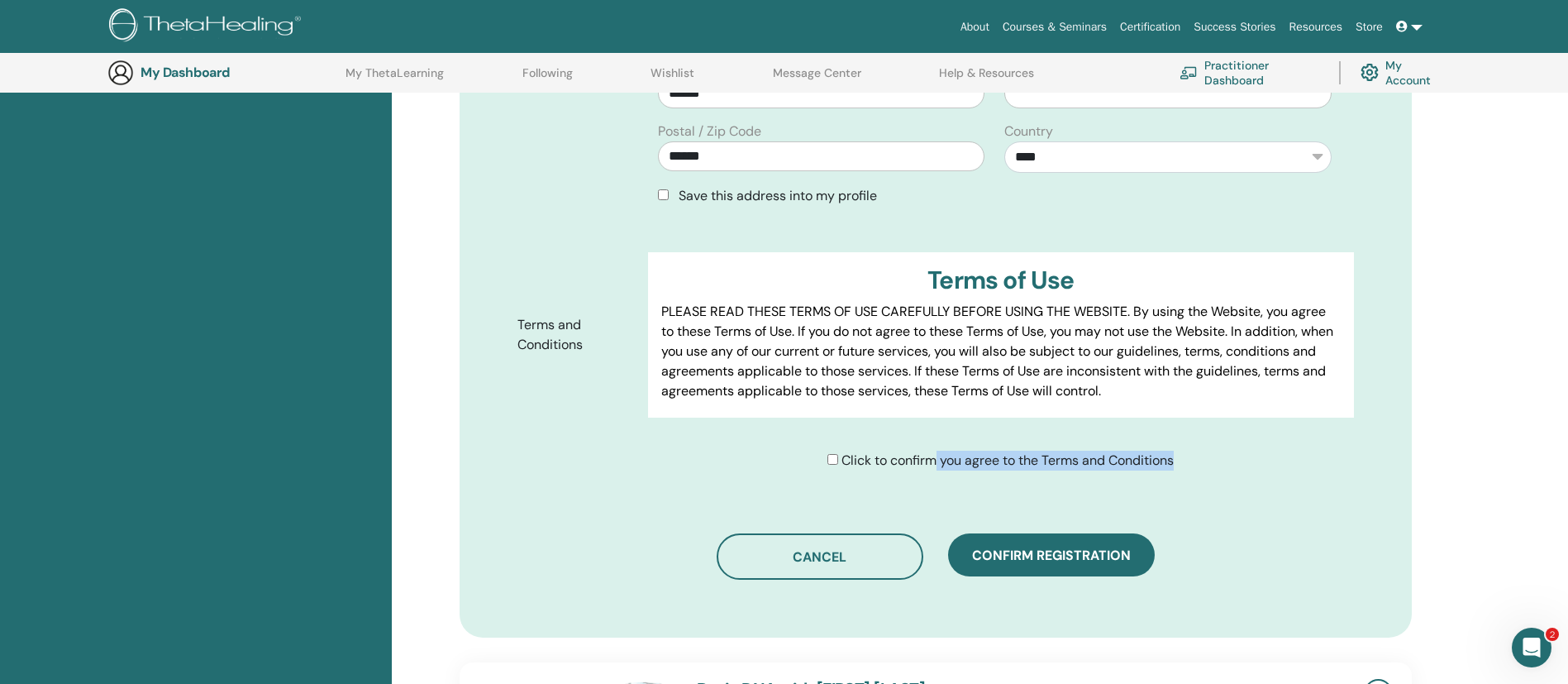 drag, startPoint x: 1032, startPoint y: 459, endPoint x: 1257, endPoint y: 462, distance: 225.02 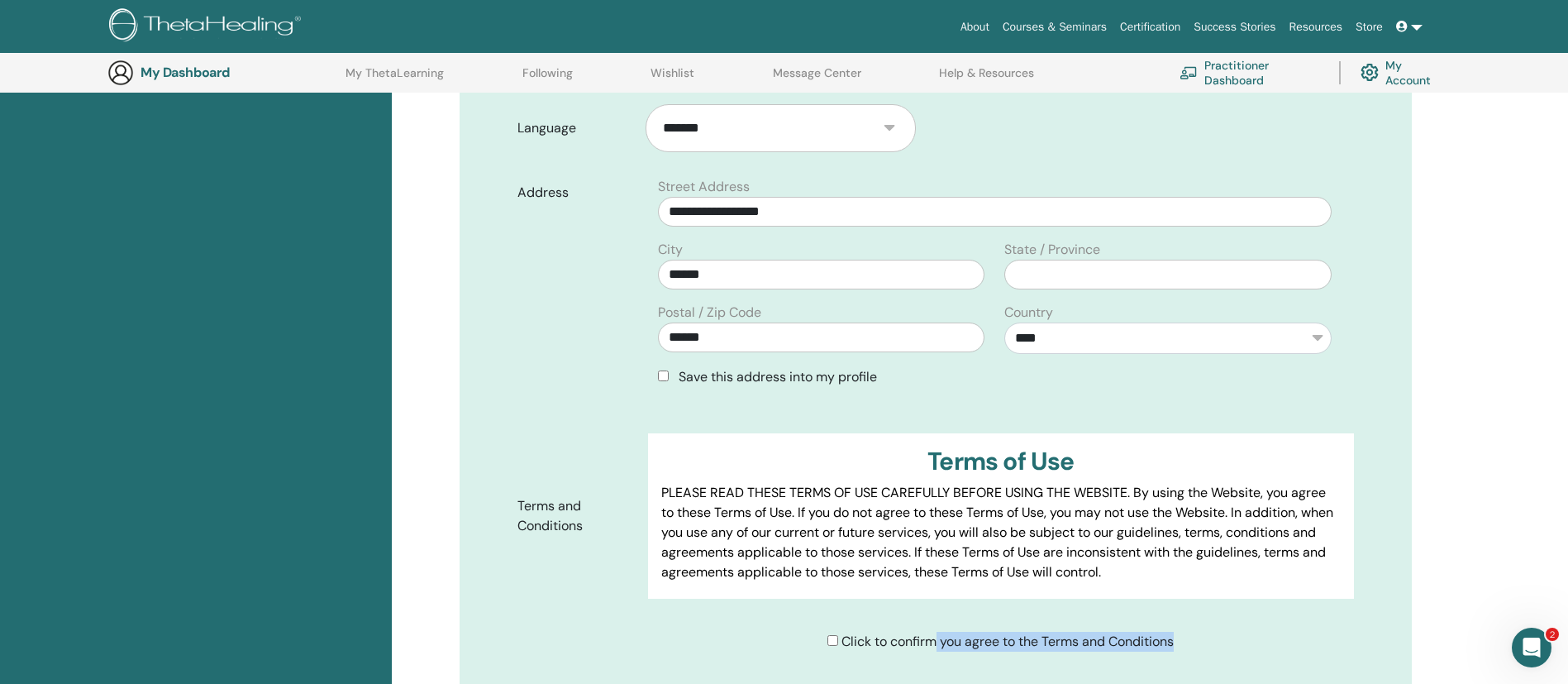 scroll, scrollTop: 412, scrollLeft: 0, axis: vertical 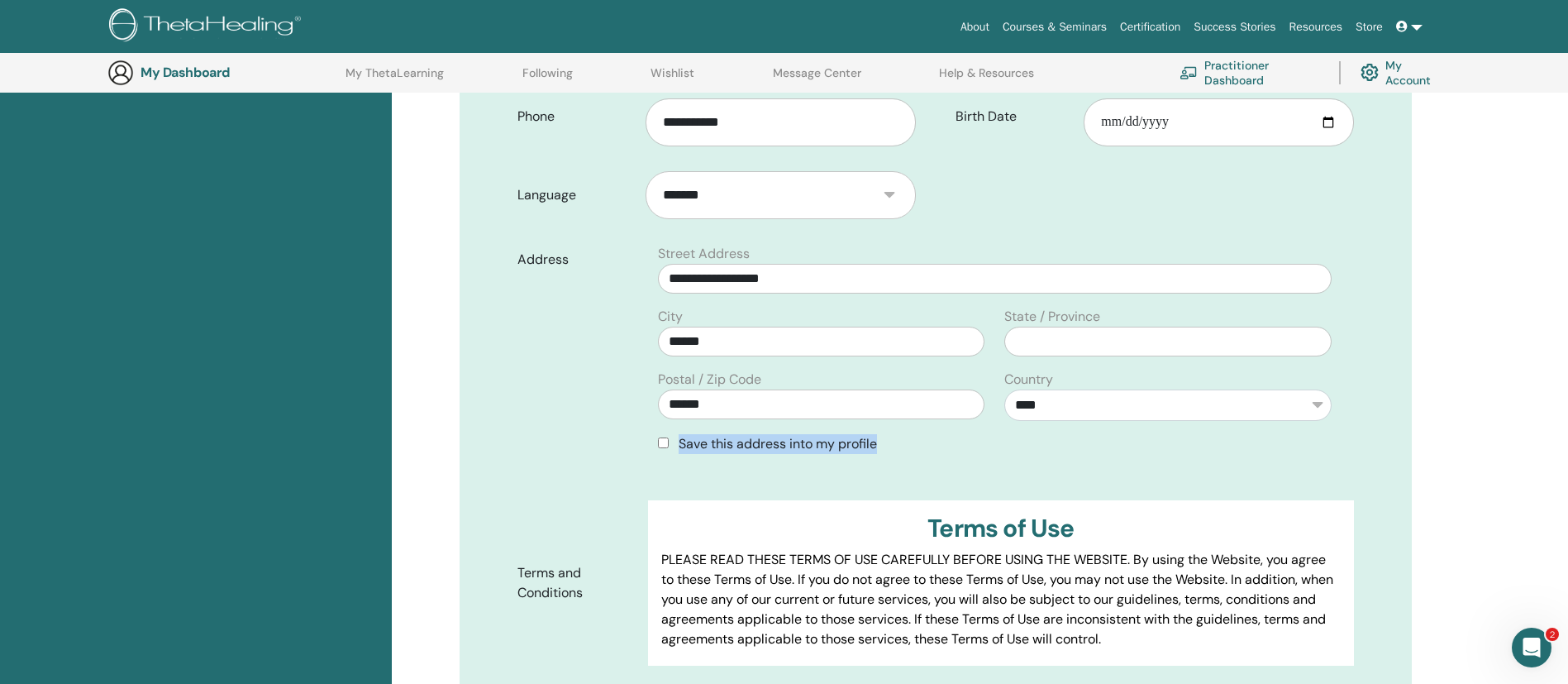 drag, startPoint x: 894, startPoint y: 442, endPoint x: 679, endPoint y: 456, distance: 215.45533 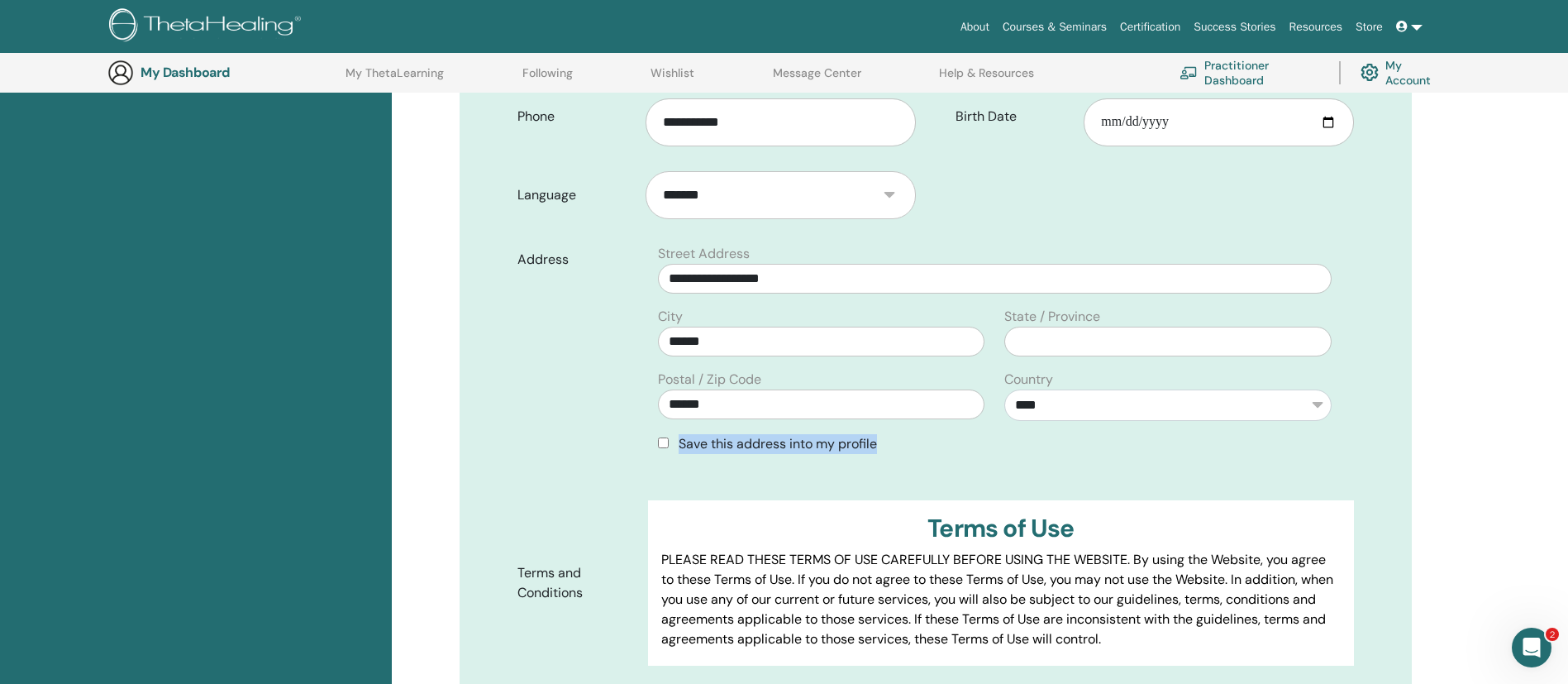 click on "Street Address
[ADDRESS]
City
[CITY]
Postal / Zip Code
[ZIP]
State / Province
[STATE]
Country
[COUNTRY]
[COUNTRY]
[COUNTRY]
[COUNTRY]
[COUNTRY]
[COUNTRY]
[COUNTRY]
[COUNTRY]" at bounding box center (994, 356) 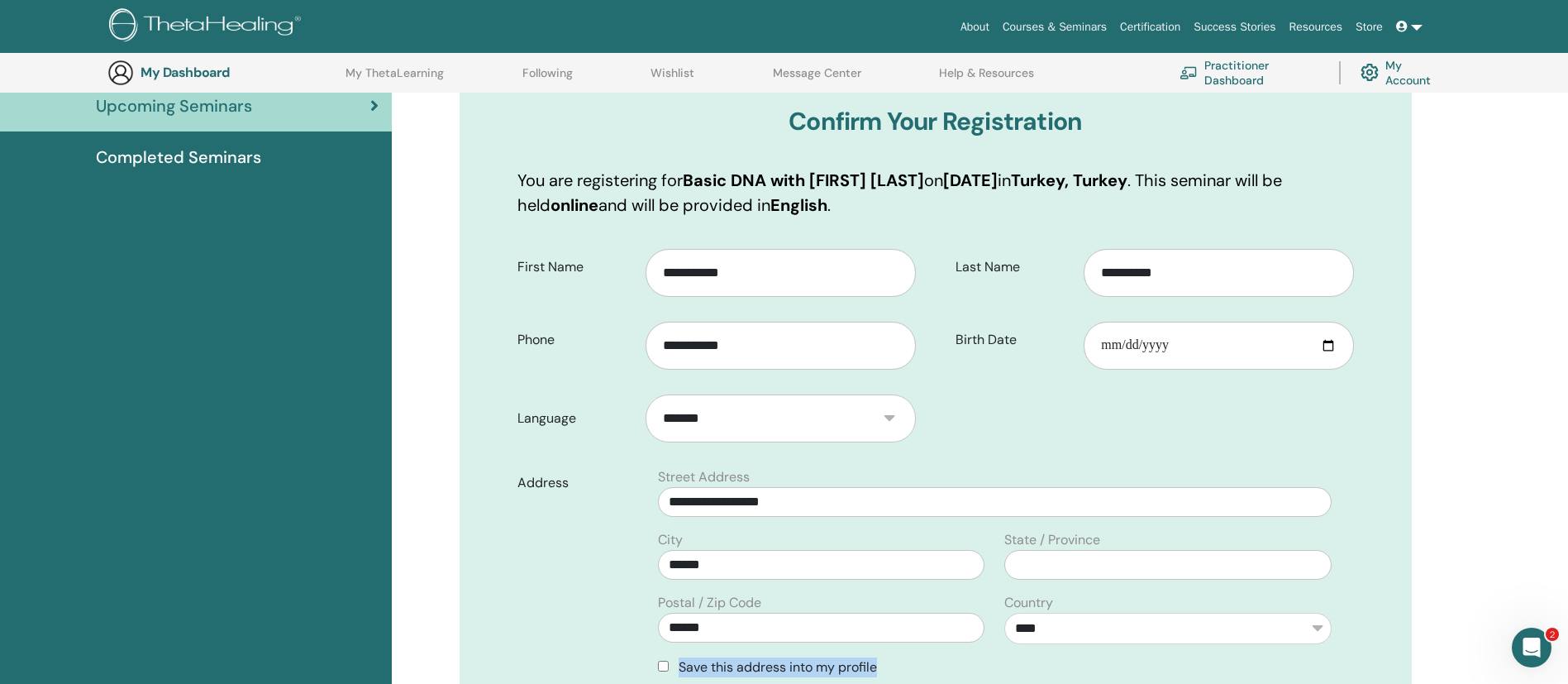 scroll, scrollTop: 164, scrollLeft: 0, axis: vertical 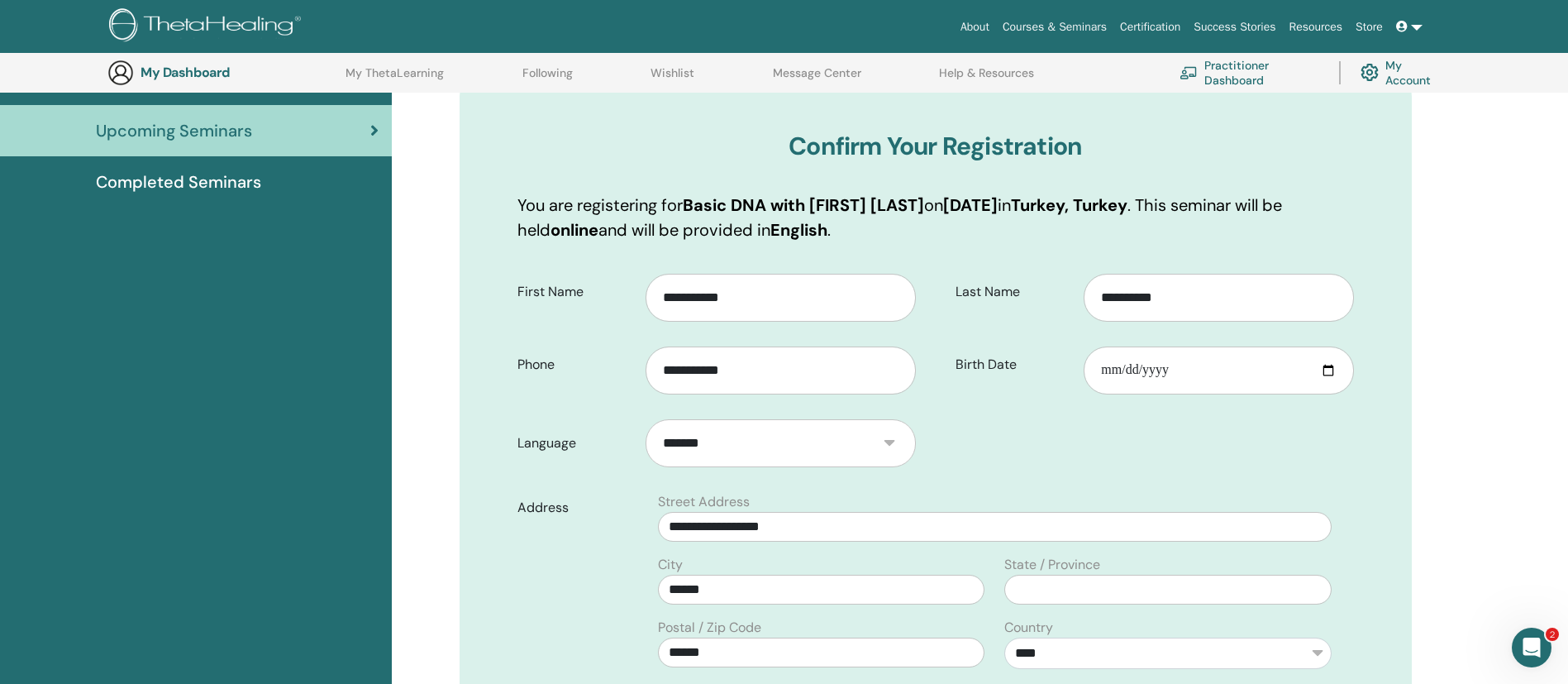 click on "First Name
[FIRST]
Phone
[PHONE]
Last Name
[LAST]
Birth Date
[DATE]
Language
[LANGUAGE]" at bounding box center (936, 621) 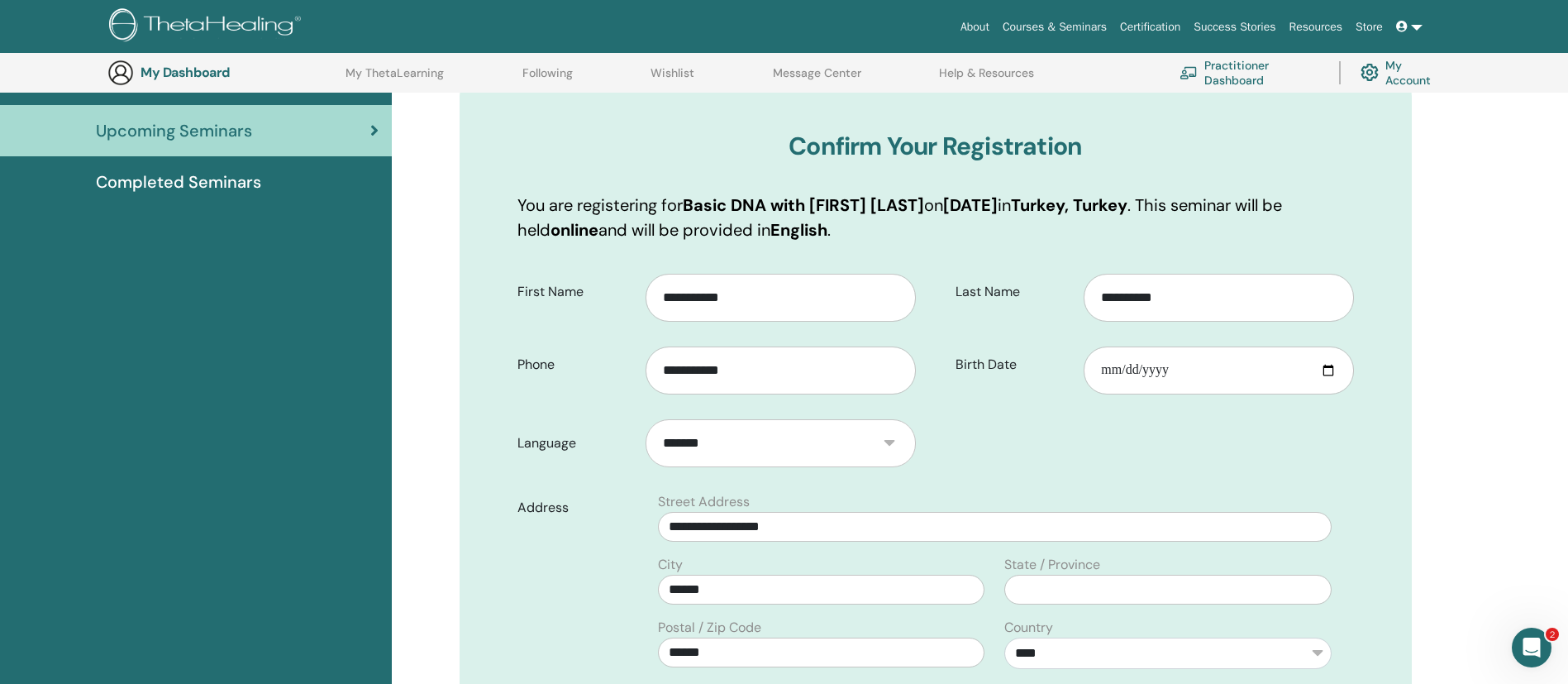 scroll, scrollTop: 0, scrollLeft: 0, axis: both 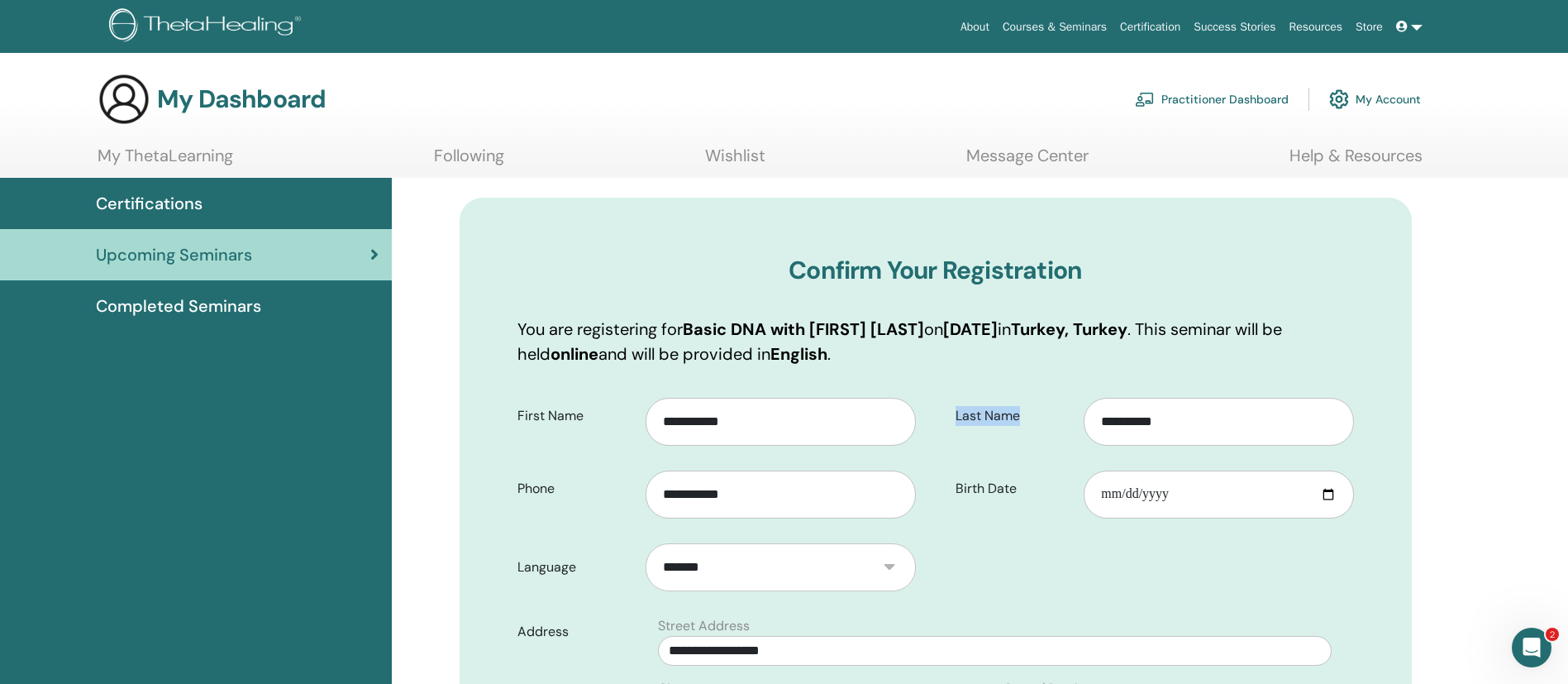 drag, startPoint x: 948, startPoint y: 418, endPoint x: 1020, endPoint y: 423, distance: 72.1734 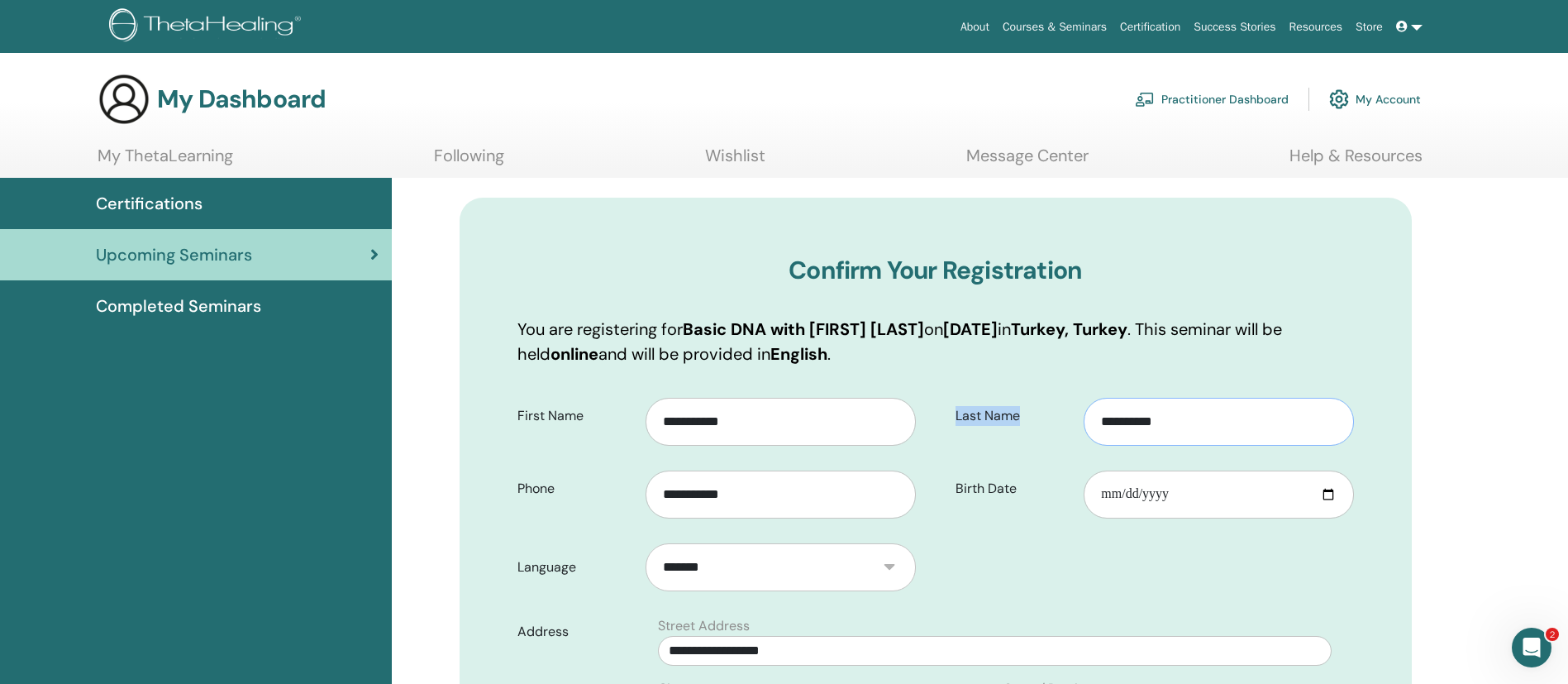 click on "**********" at bounding box center (1218, 422) 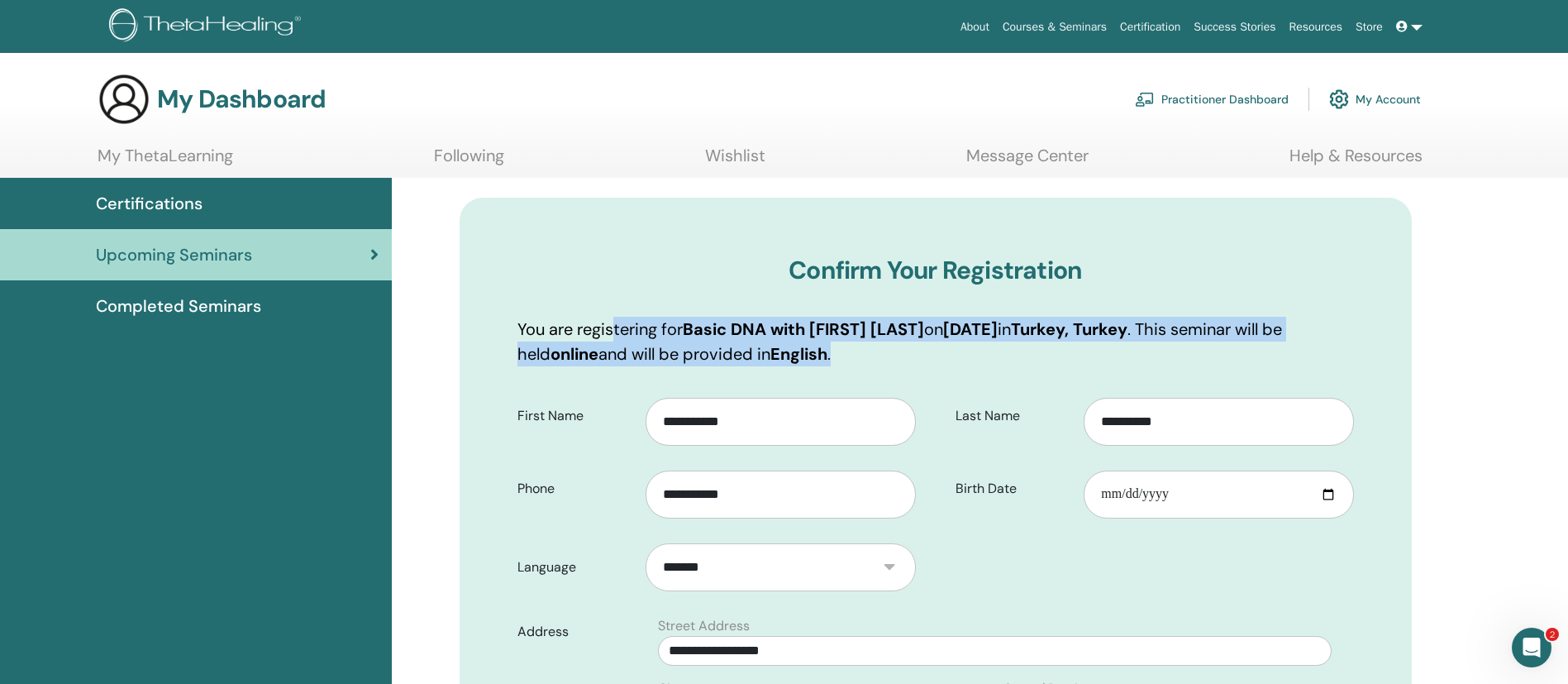 drag, startPoint x: 927, startPoint y: 353, endPoint x: 521, endPoint y: 316, distance: 407.68247 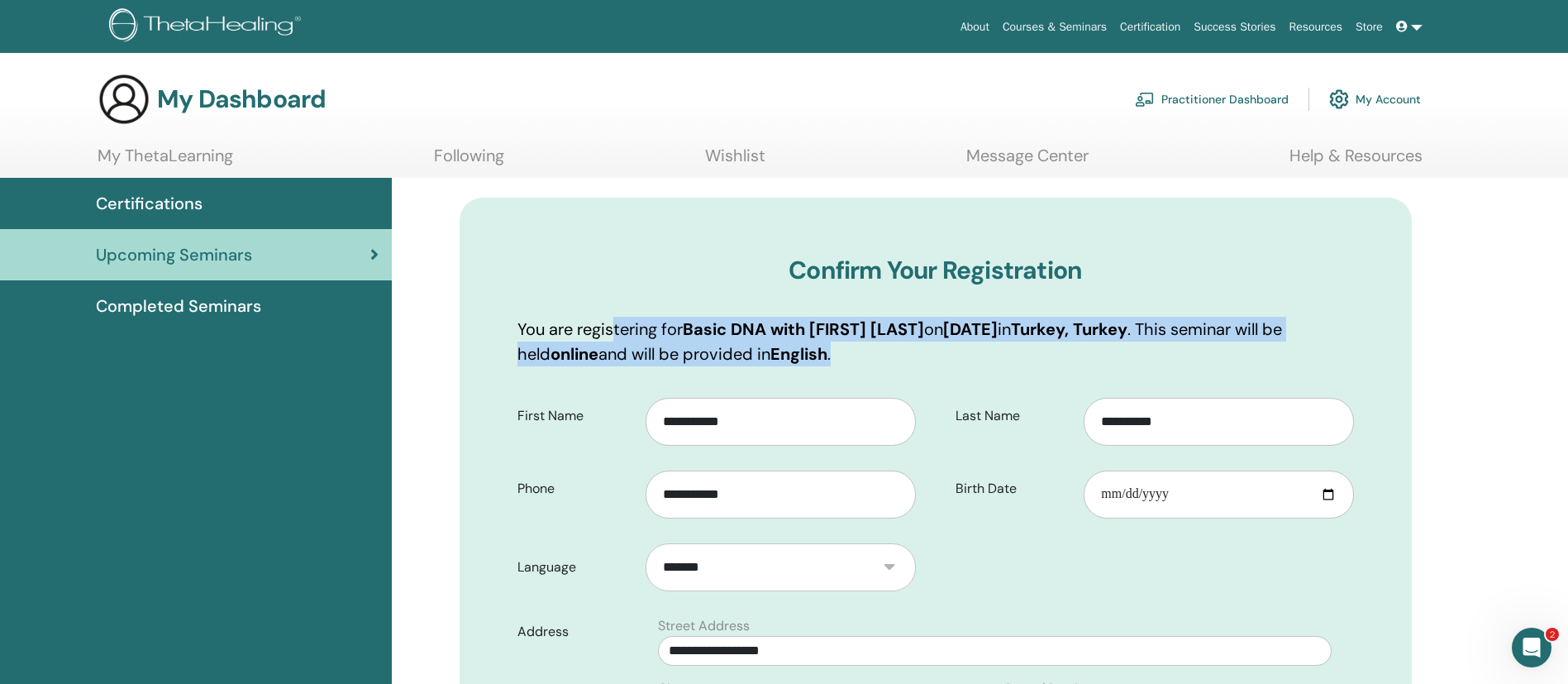 click on "You are registering for  Basic DNA with [FIRST] [LAST]  on  [DATE]  in  [COUNTRY], [COUNTRY] .
This seminar will be held  online
and will be provided in  English ." at bounding box center (936, 342) 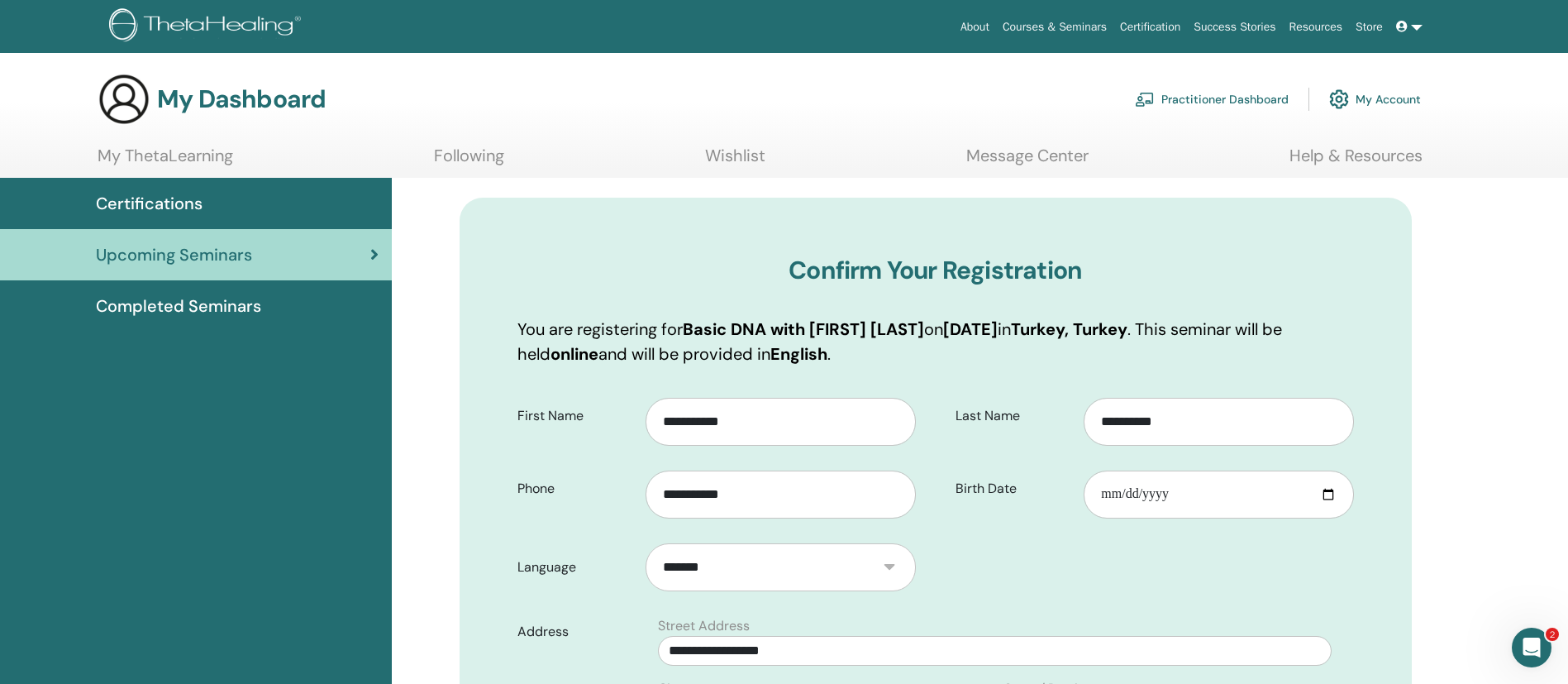 click on "First Name
[FIRST]" at bounding box center (717, 416) 